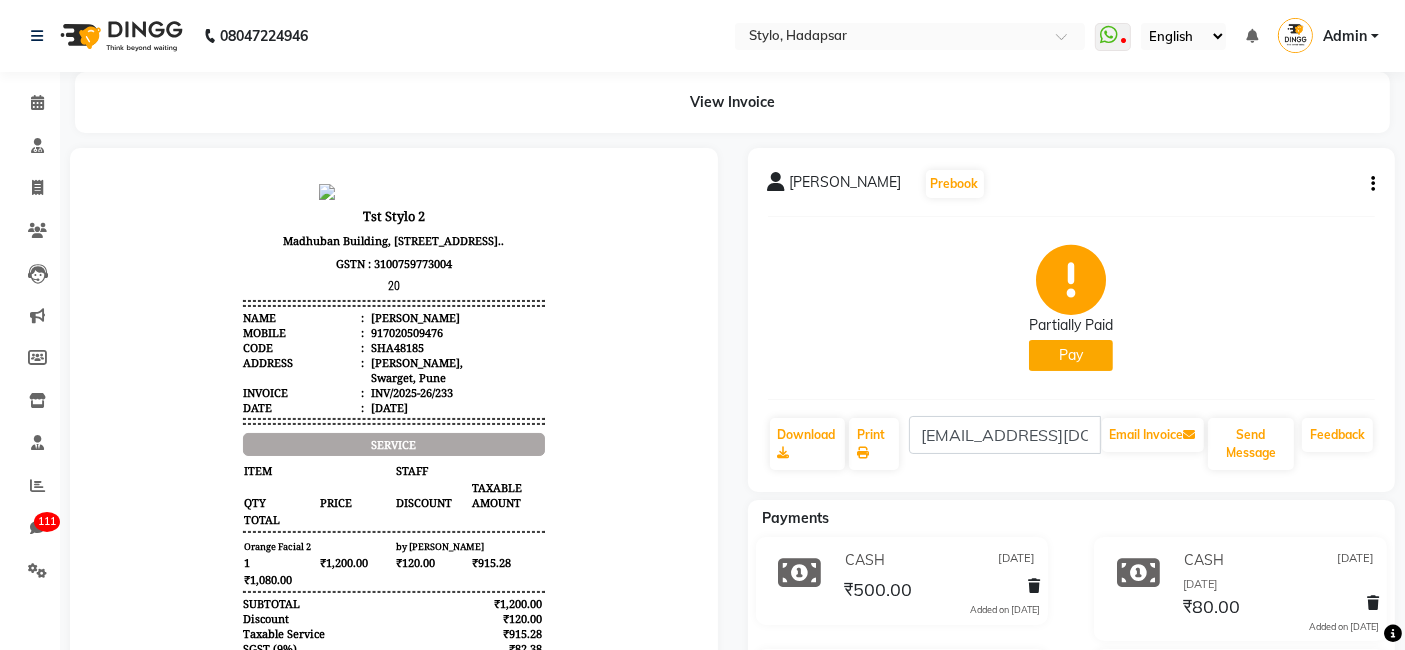 scroll, scrollTop: 0, scrollLeft: 0, axis: both 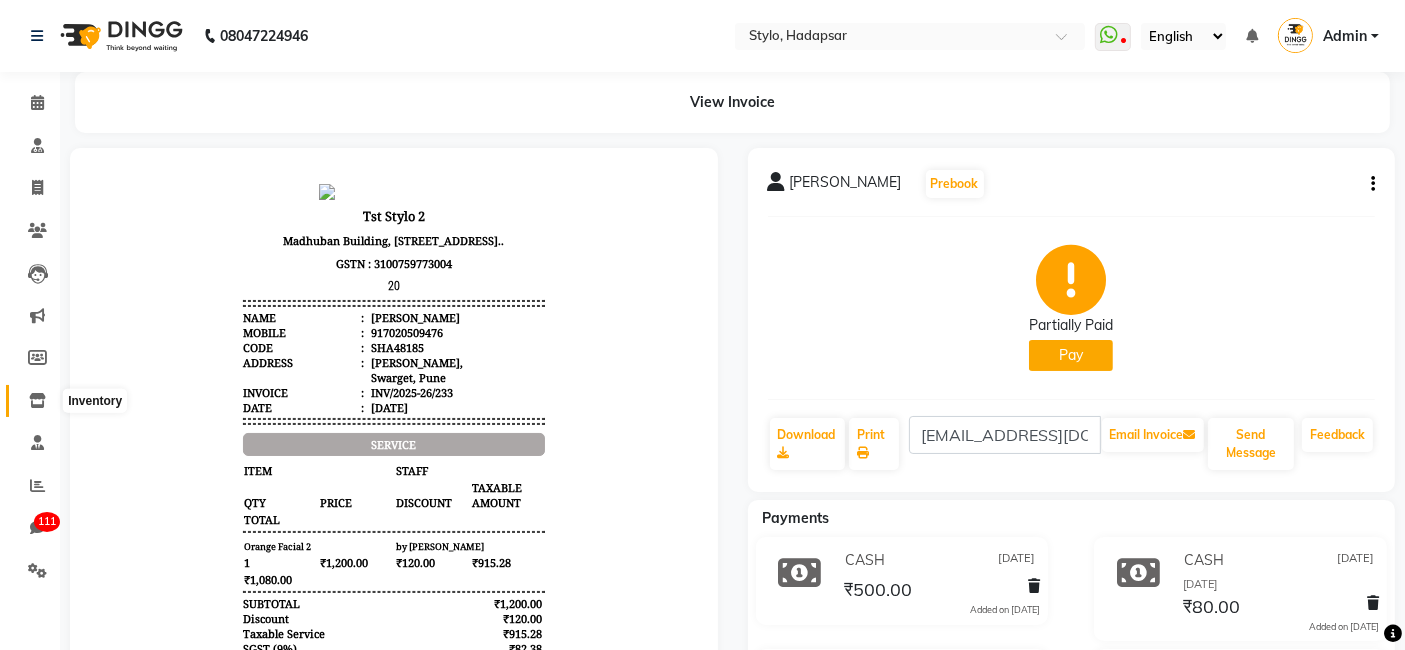 click 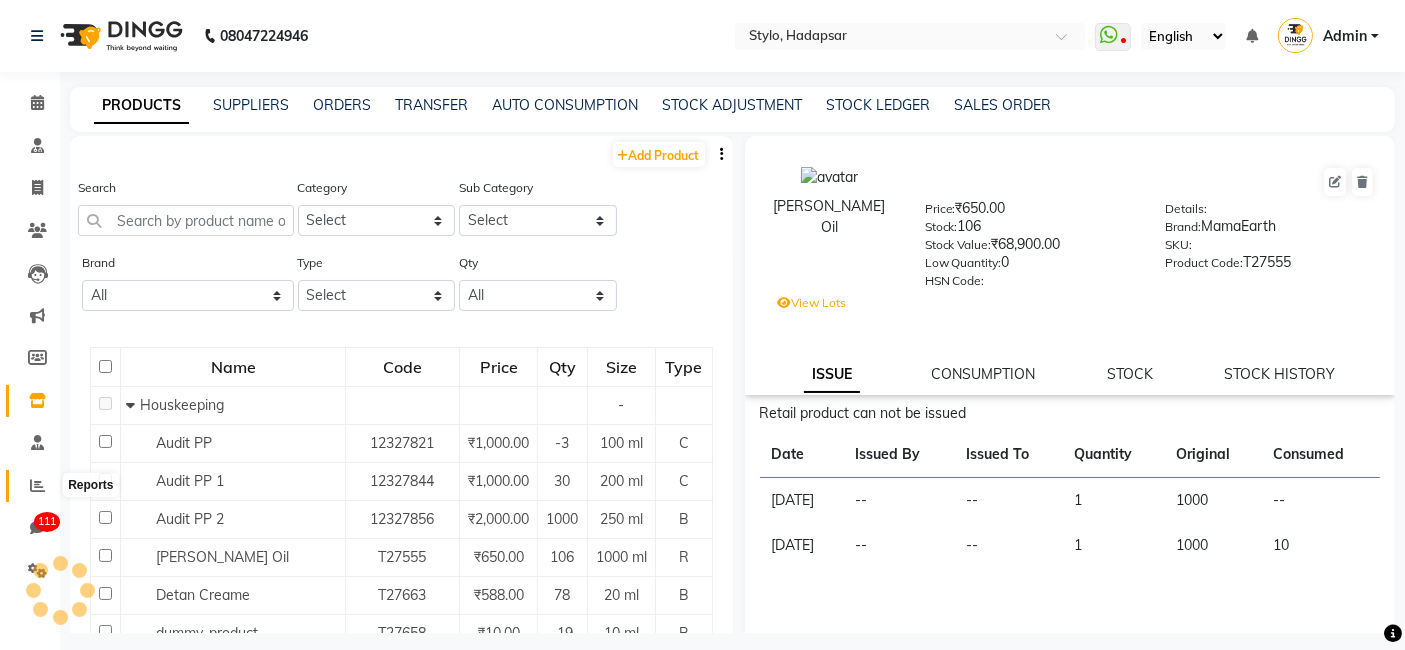 click 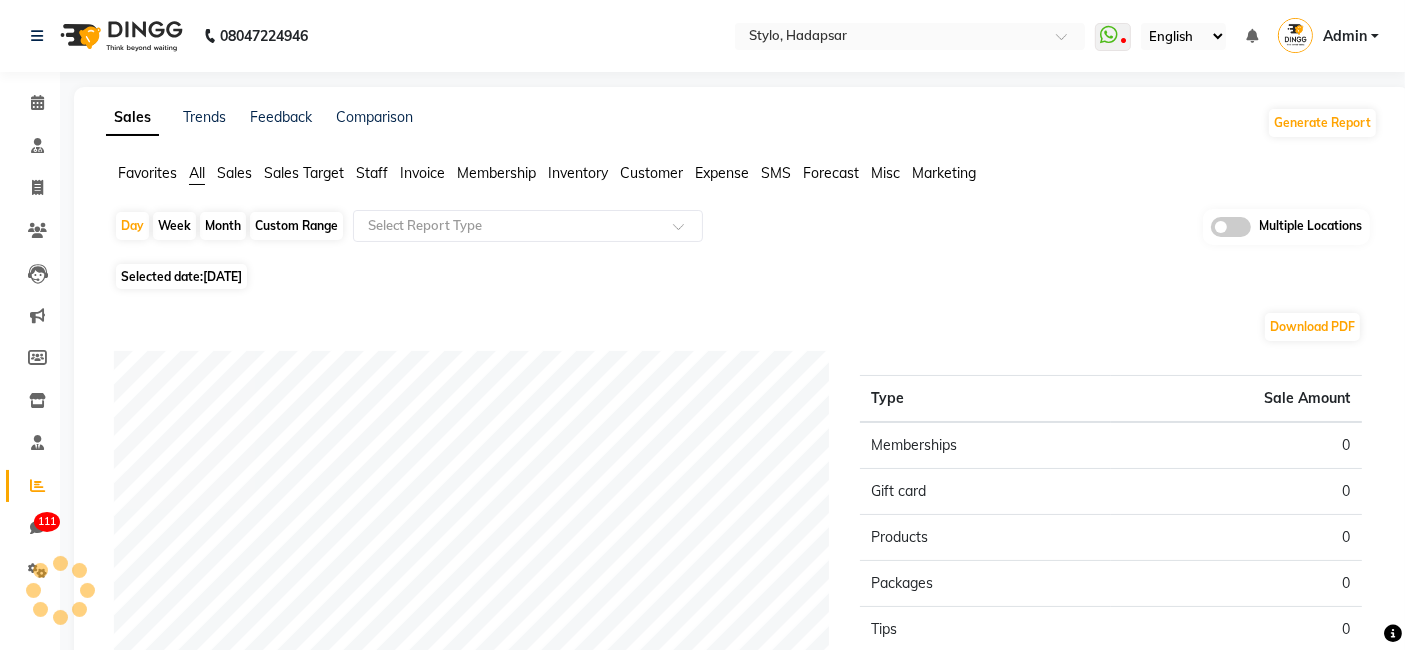 click on "Sales" 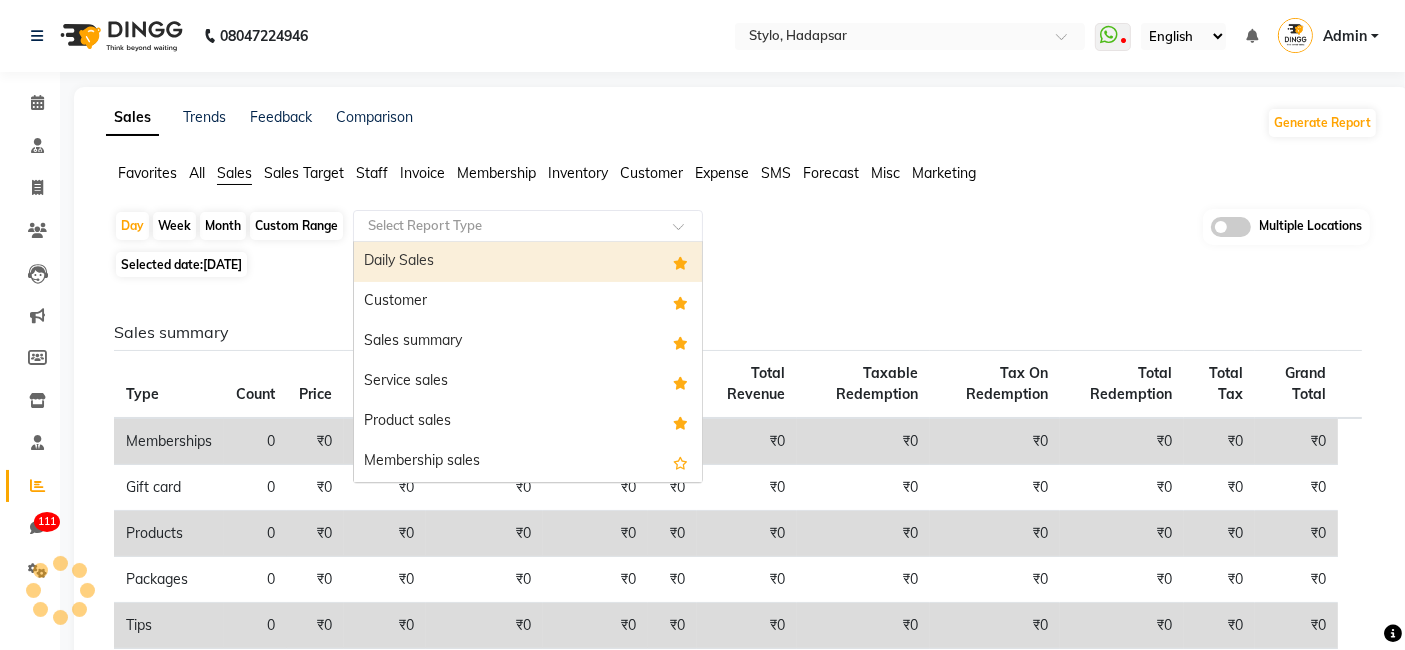 click on "Select Report Type" 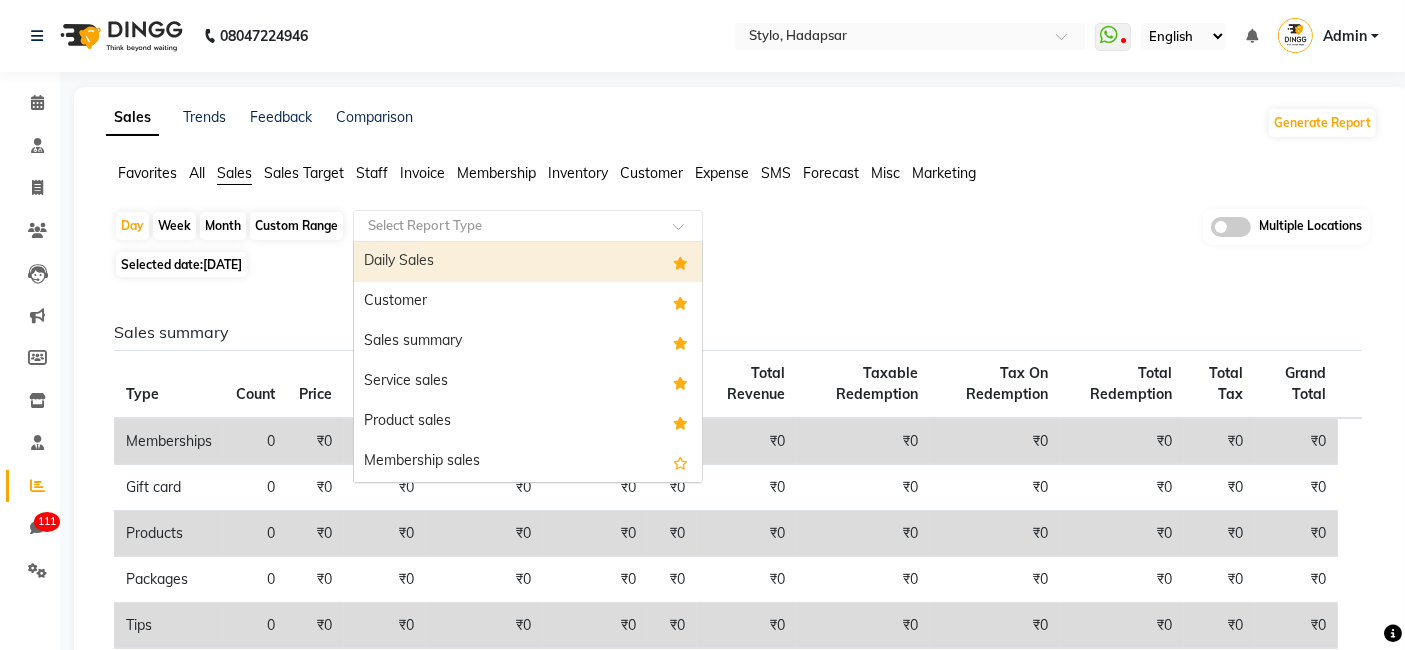 click on "Daily Sales" at bounding box center [528, 262] 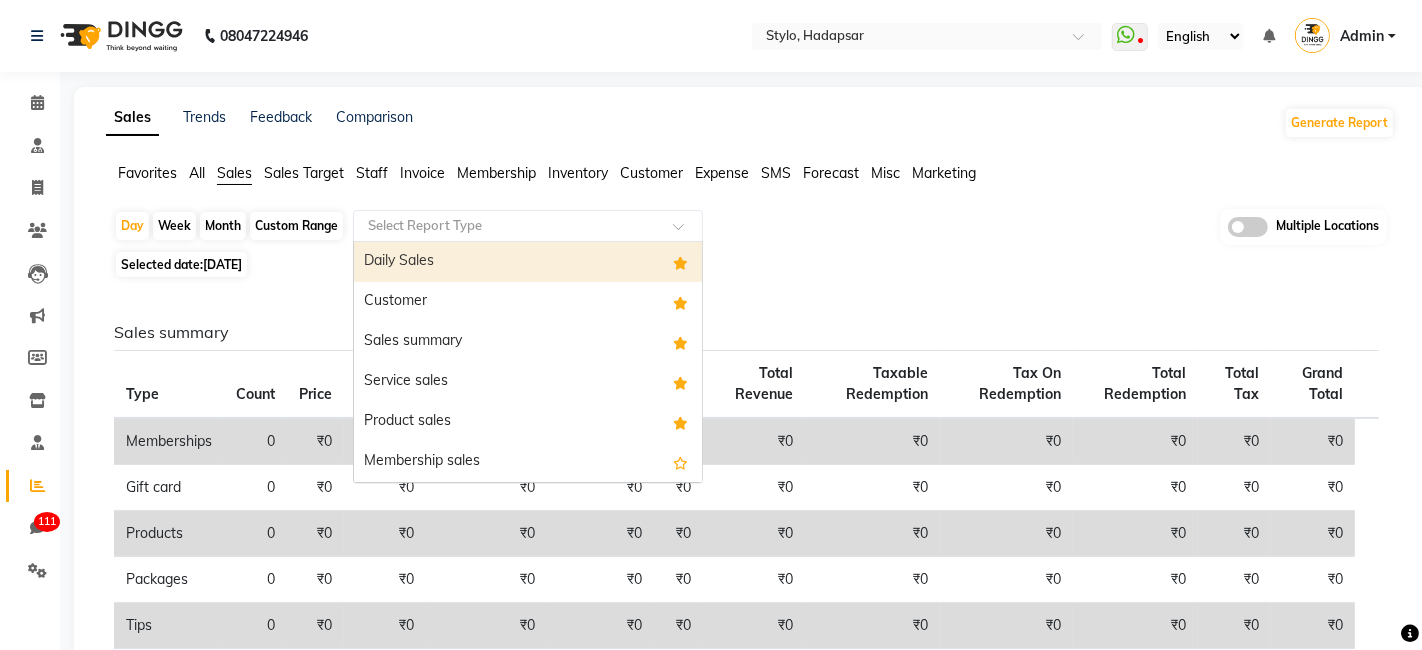 select on "full_report" 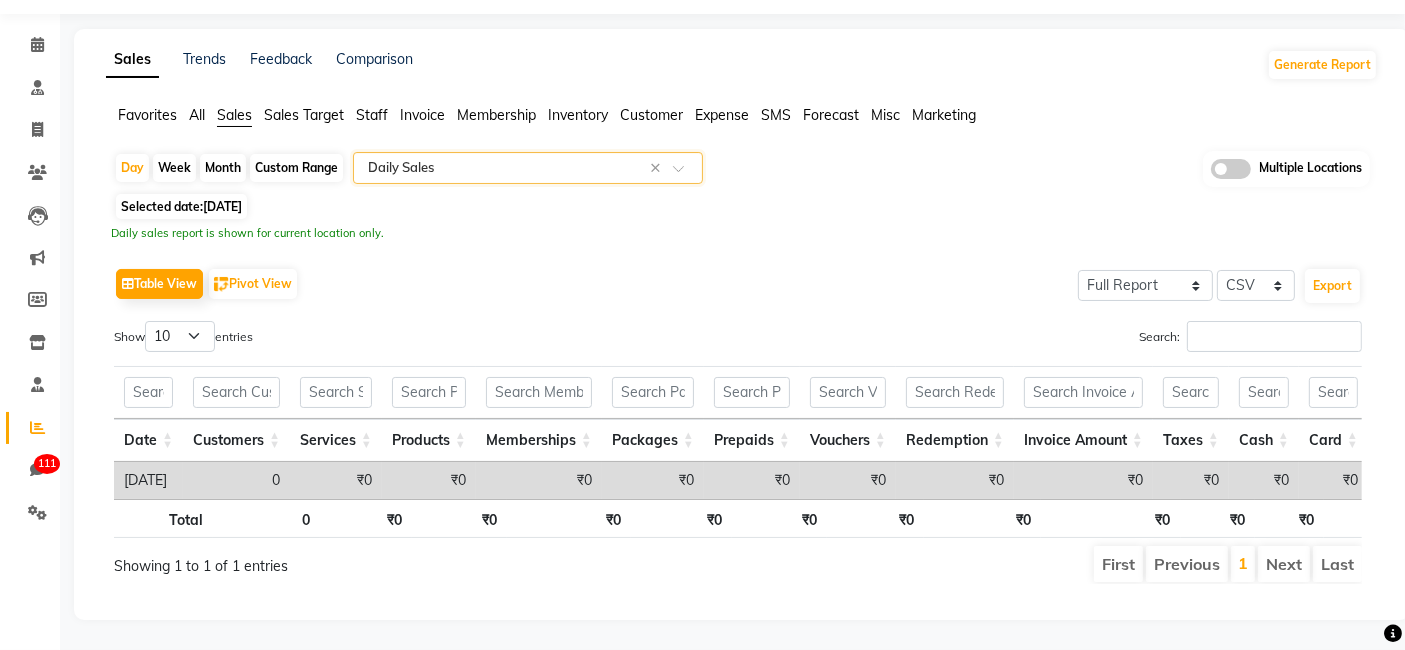 scroll, scrollTop: 88, scrollLeft: 0, axis: vertical 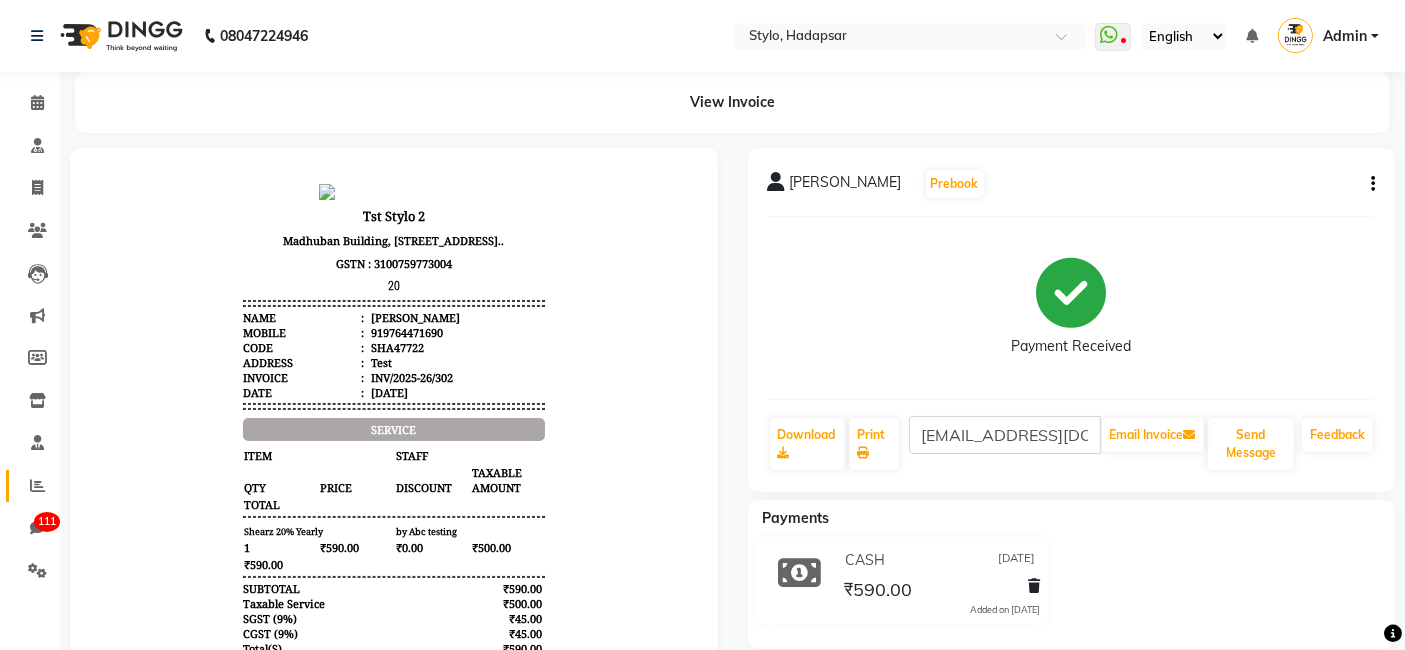 click on "Reports" 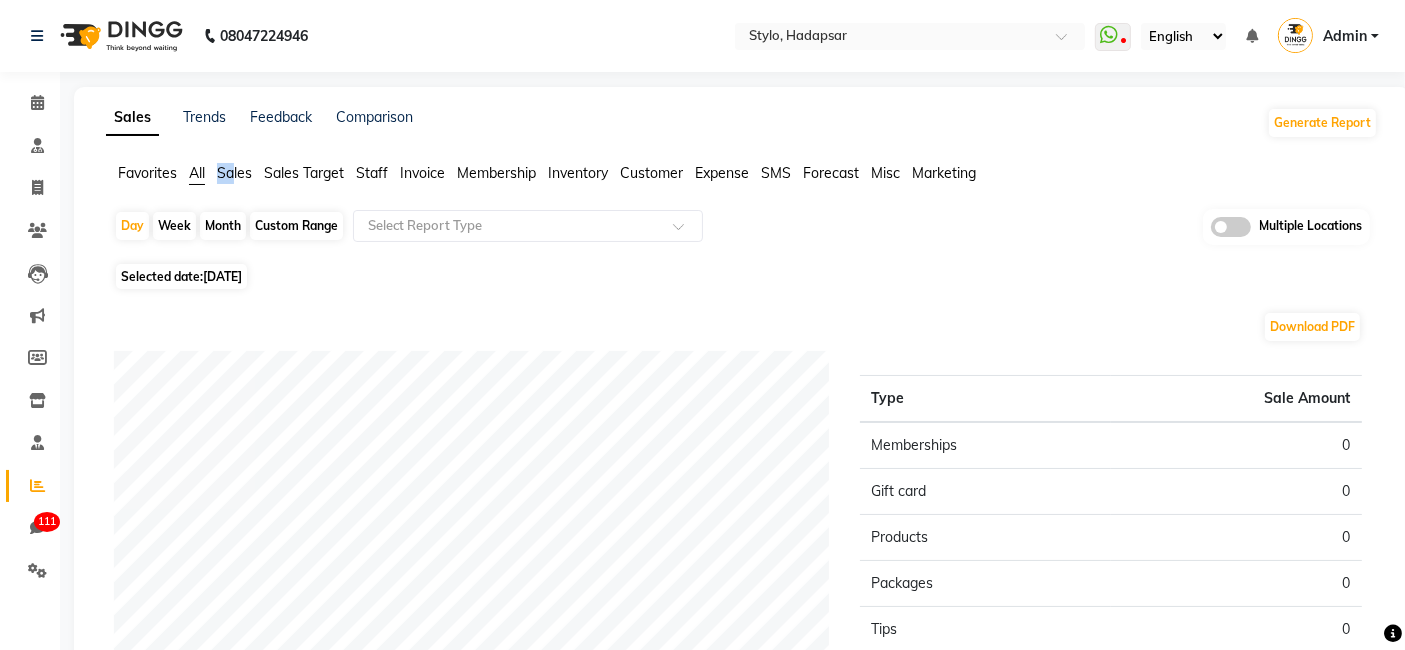 drag, startPoint x: 238, startPoint y: 162, endPoint x: 235, endPoint y: 176, distance: 14.3178215 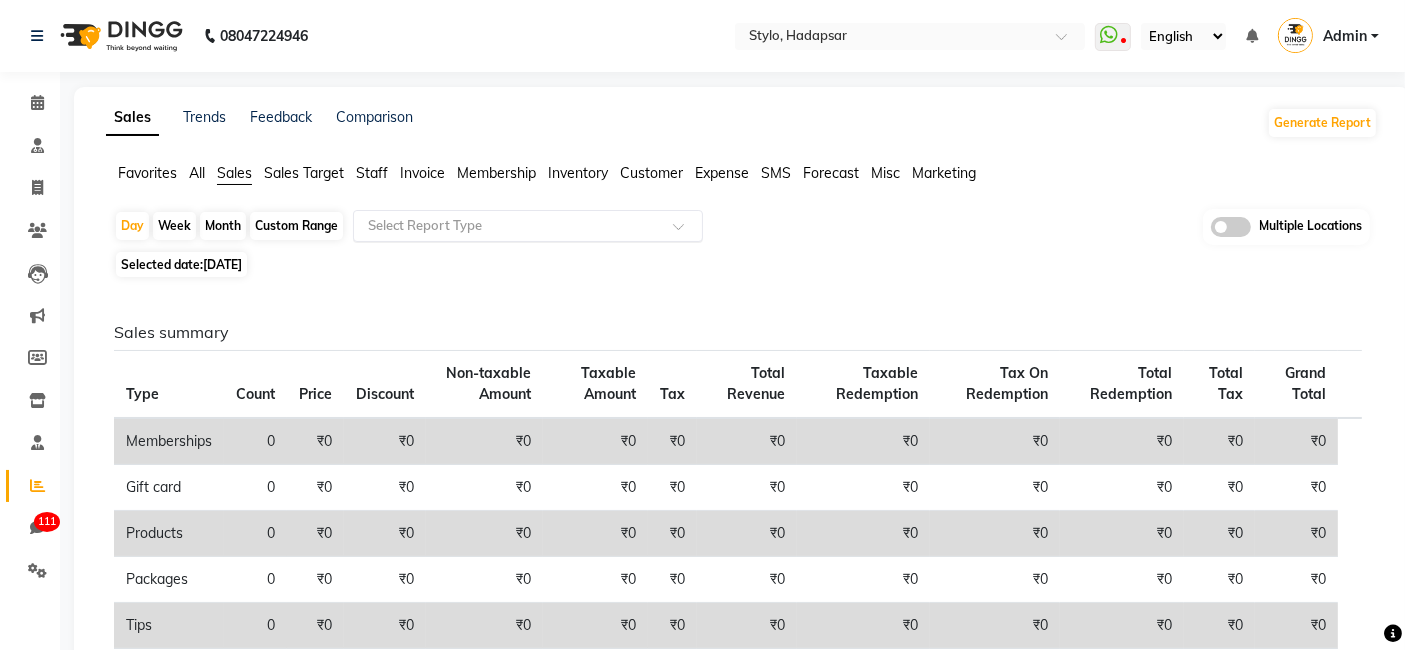 click 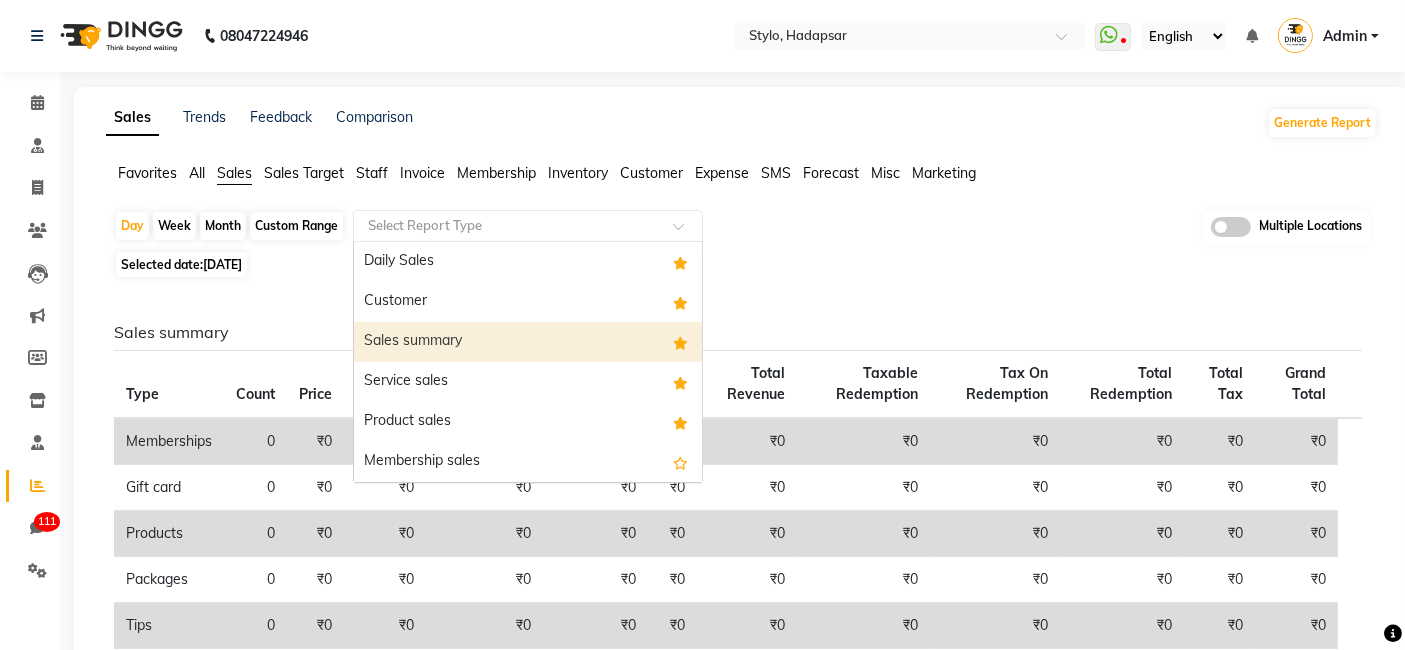 click on "Sales summary" at bounding box center [528, 342] 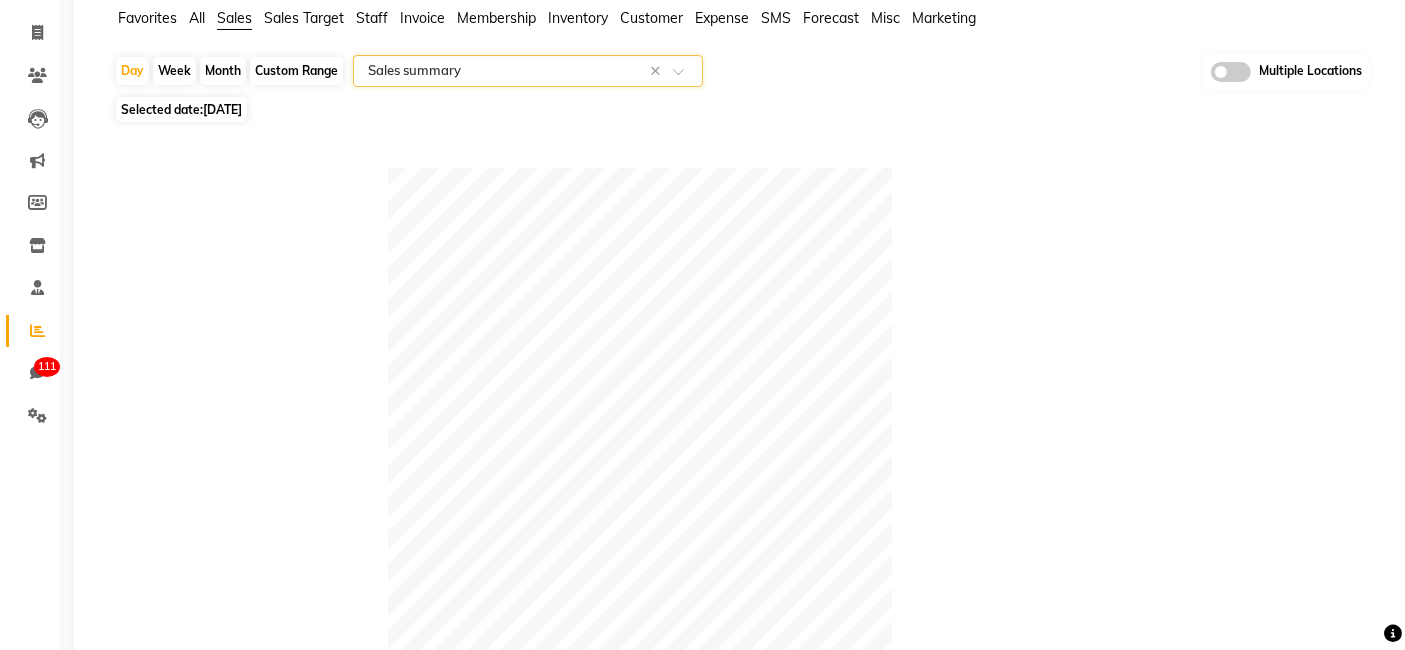 scroll, scrollTop: 217, scrollLeft: 0, axis: vertical 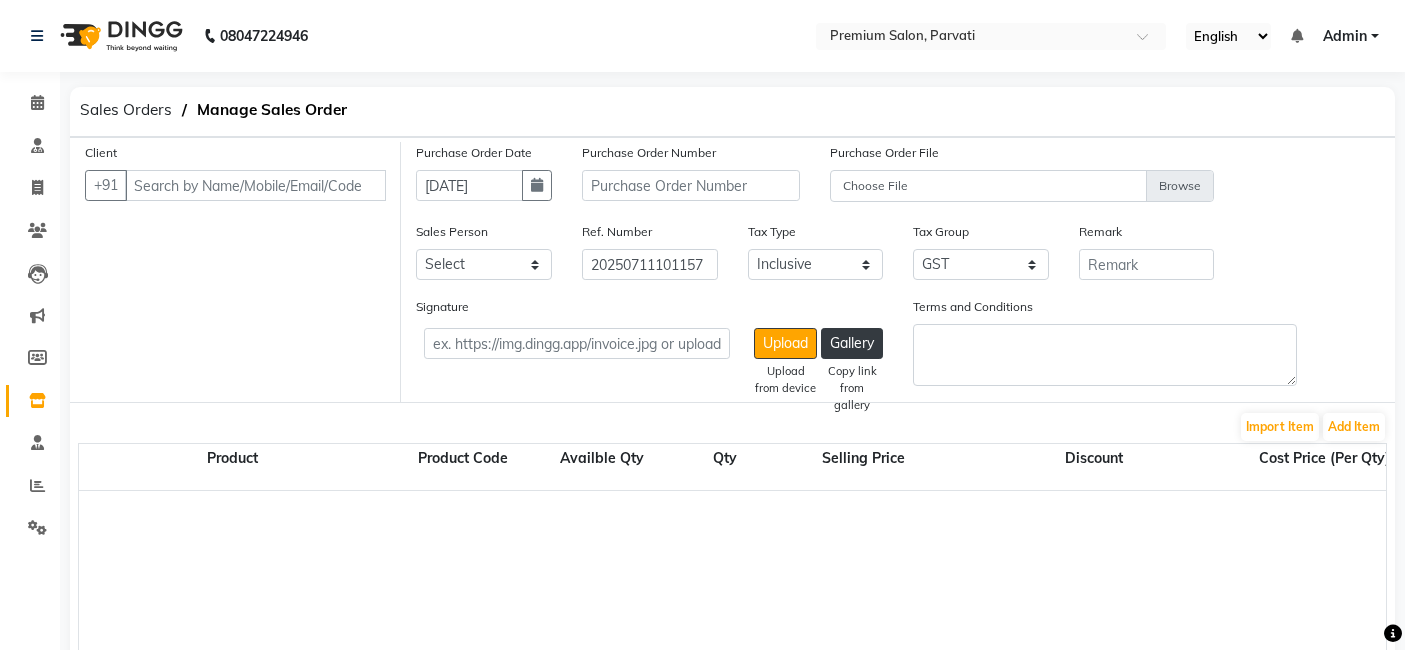 select on "true" 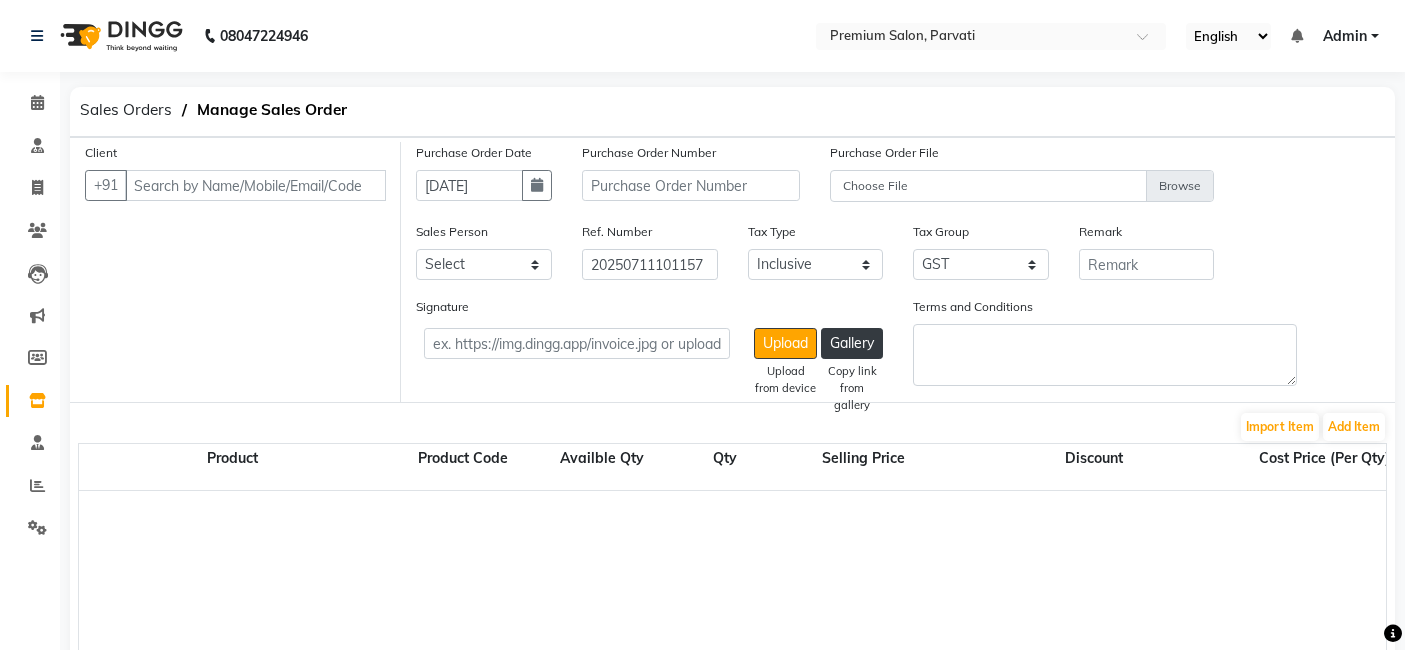 select on "266" 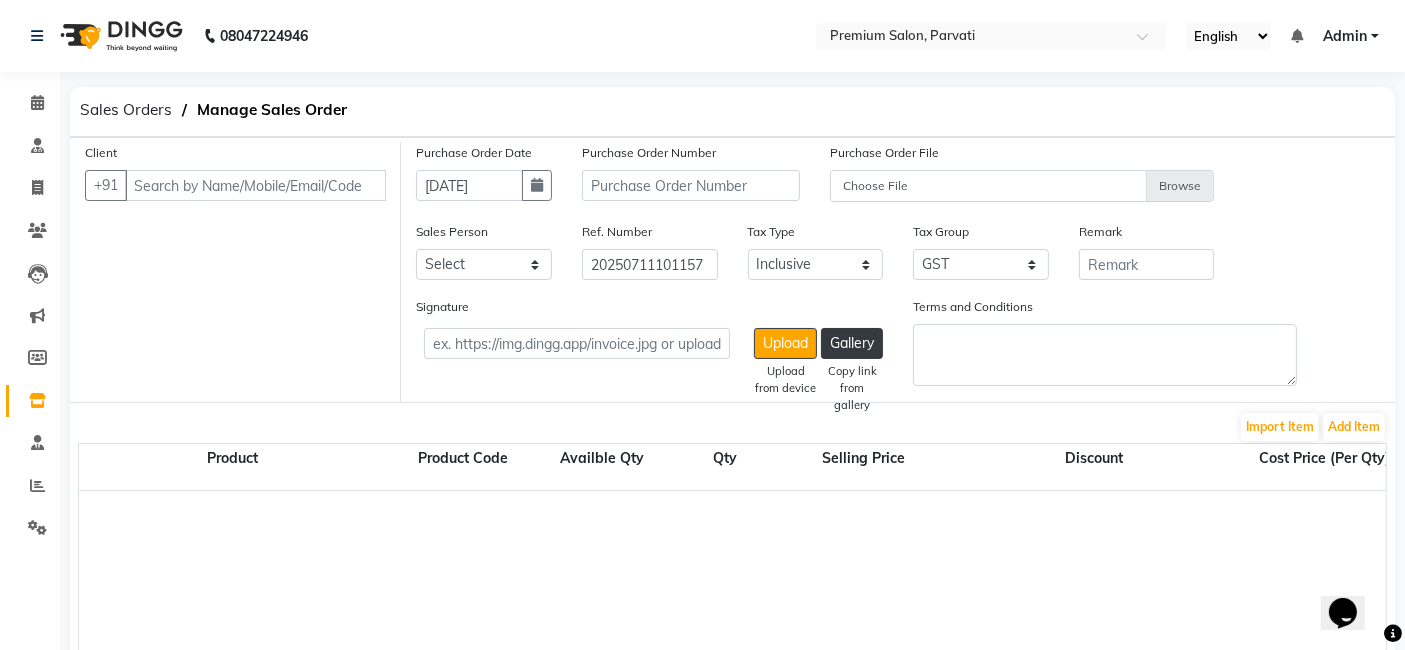 scroll, scrollTop: 0, scrollLeft: 0, axis: both 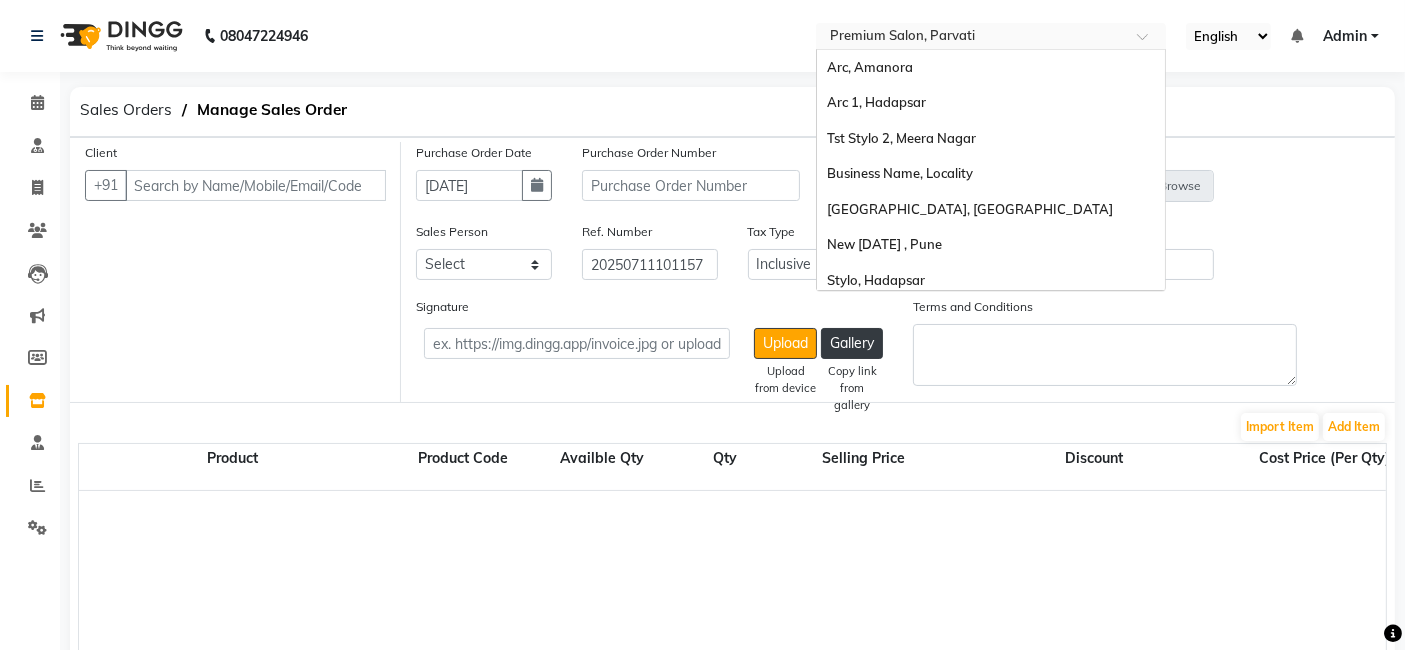 click at bounding box center (971, 38) 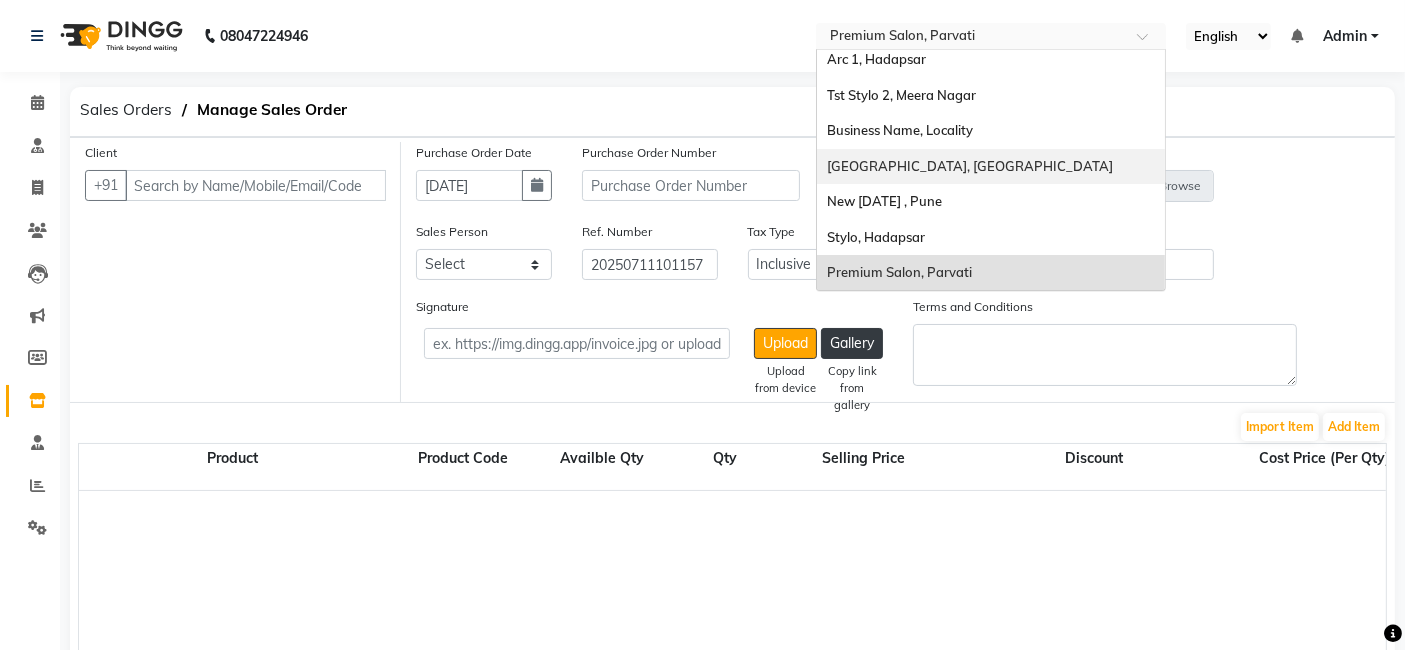 scroll, scrollTop: 0, scrollLeft: 0, axis: both 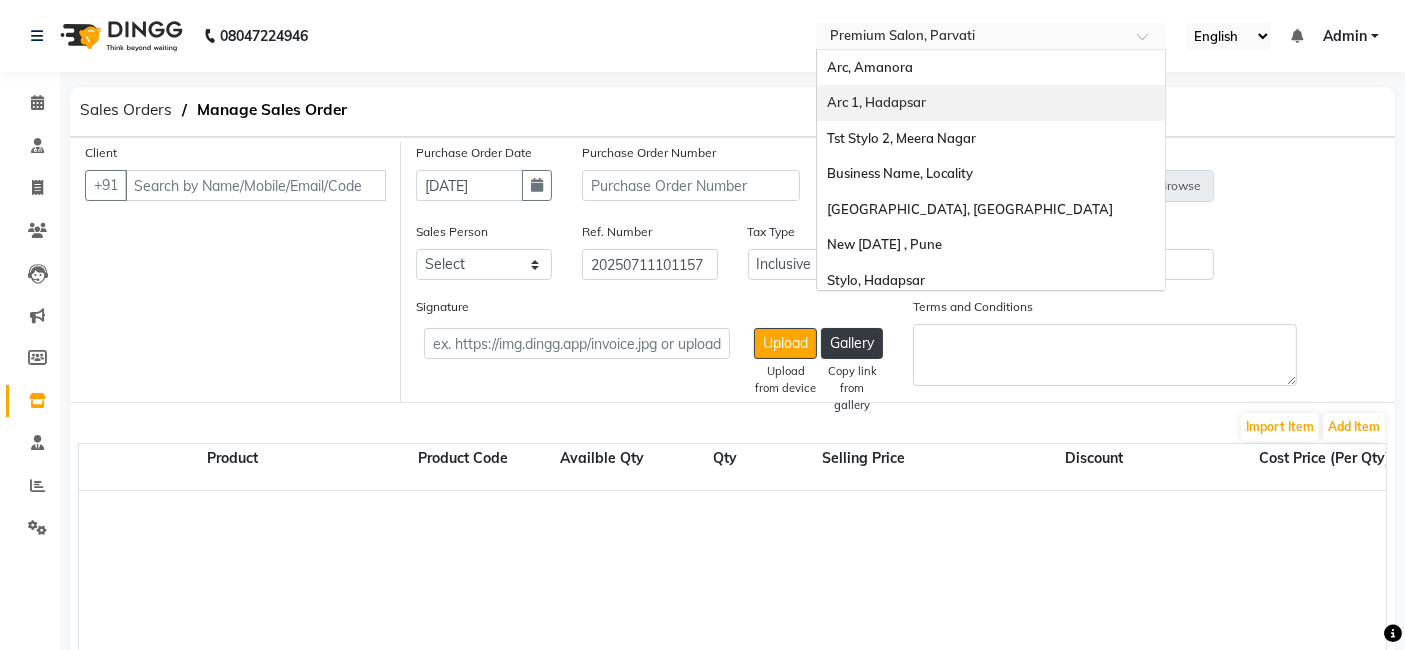 click on "Arc 1, Hadapsar" at bounding box center (876, 102) 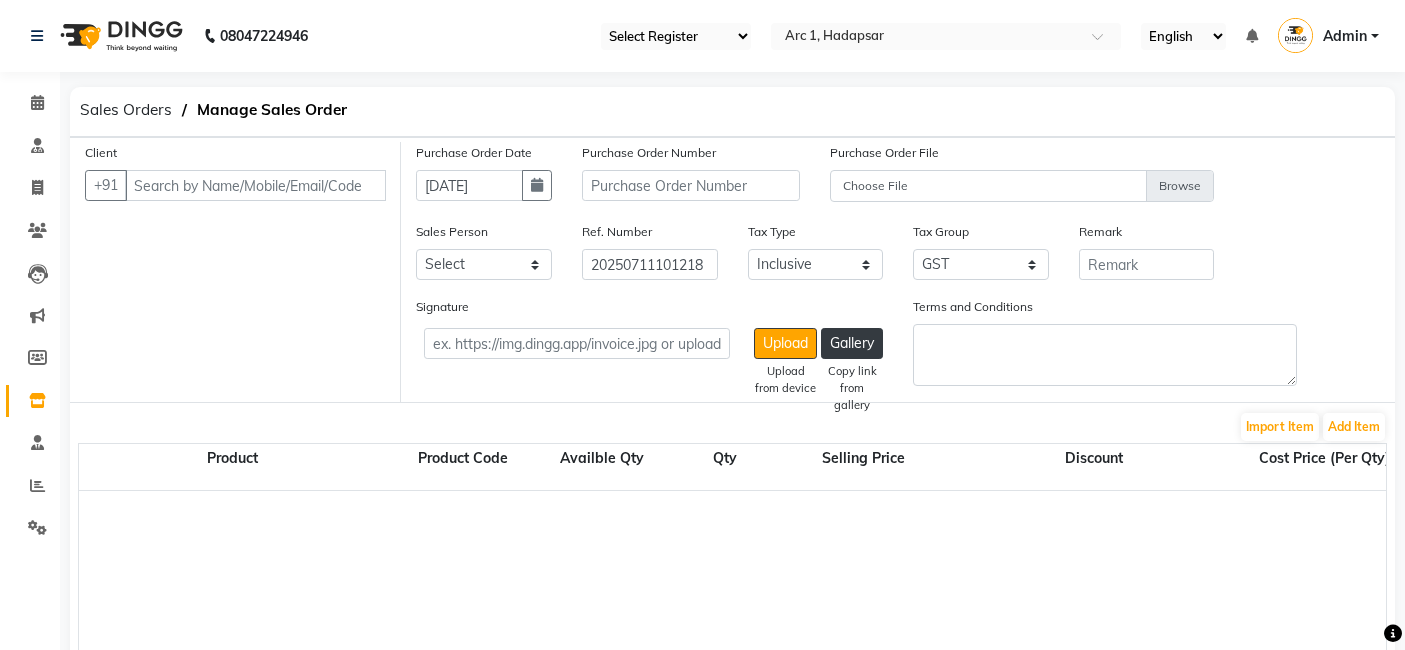 select on "true" 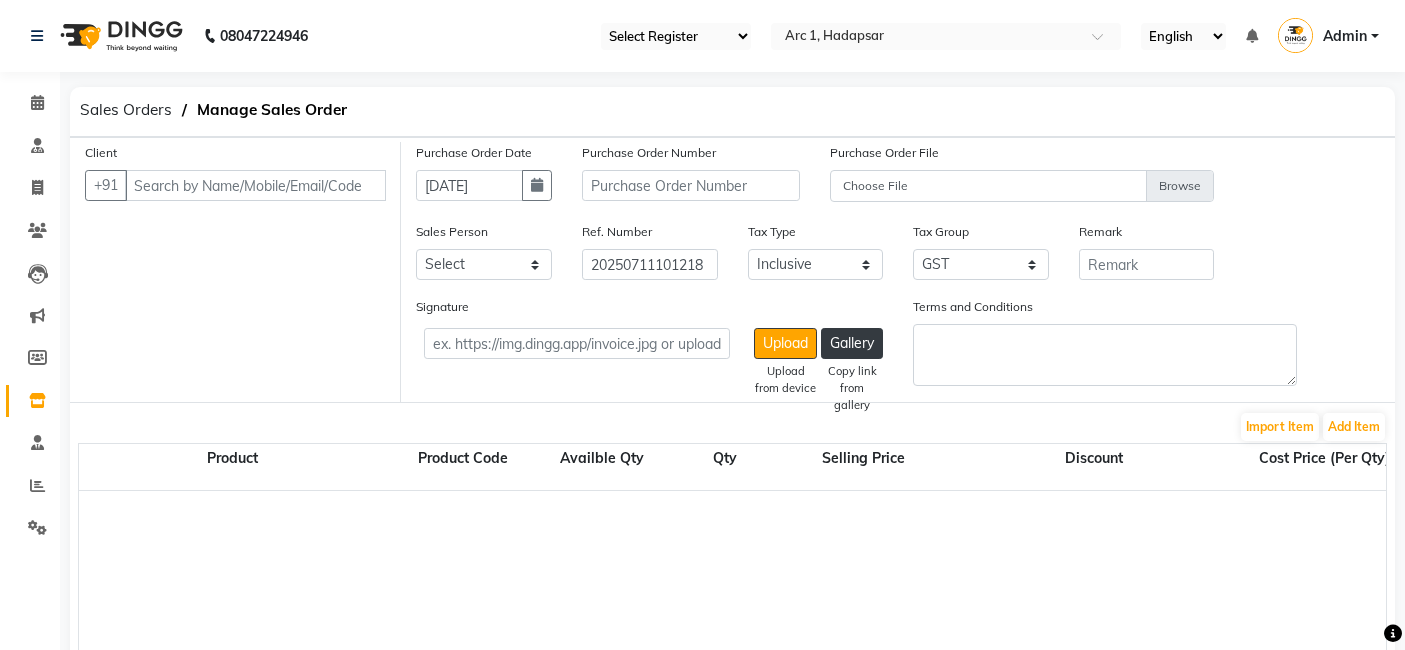select on "201" 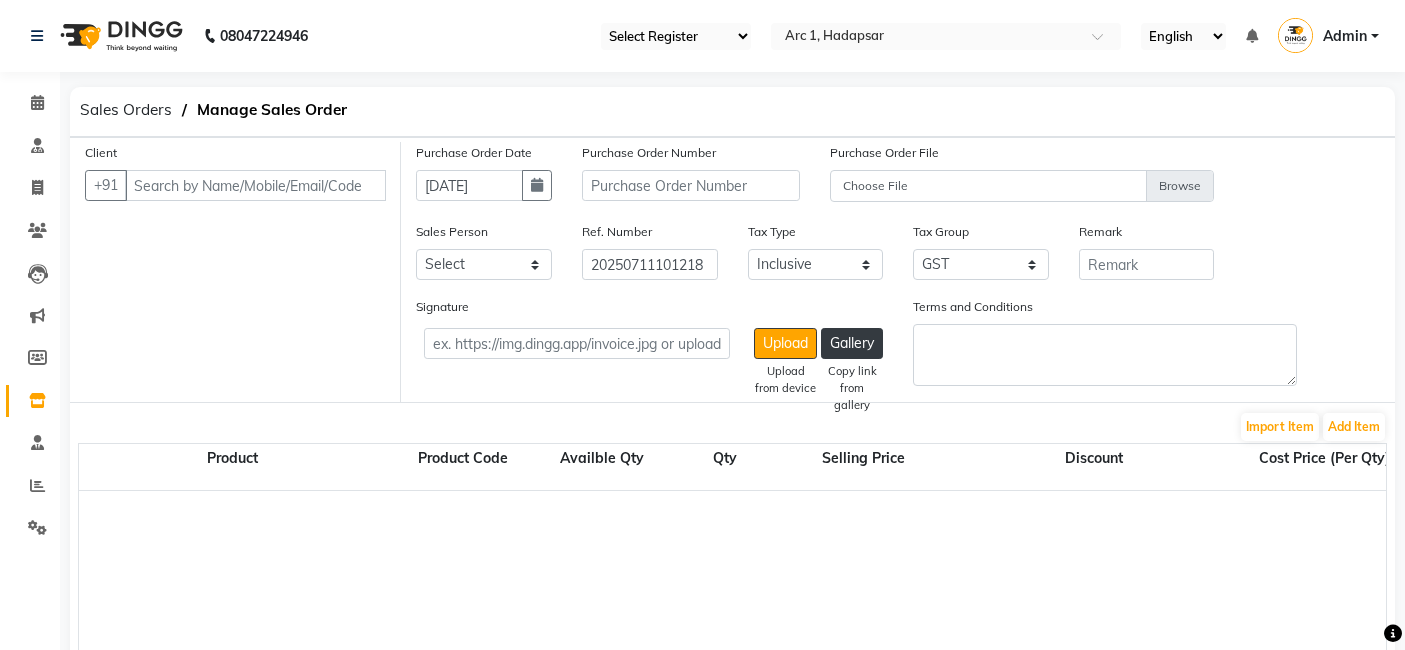 scroll, scrollTop: 0, scrollLeft: 0, axis: both 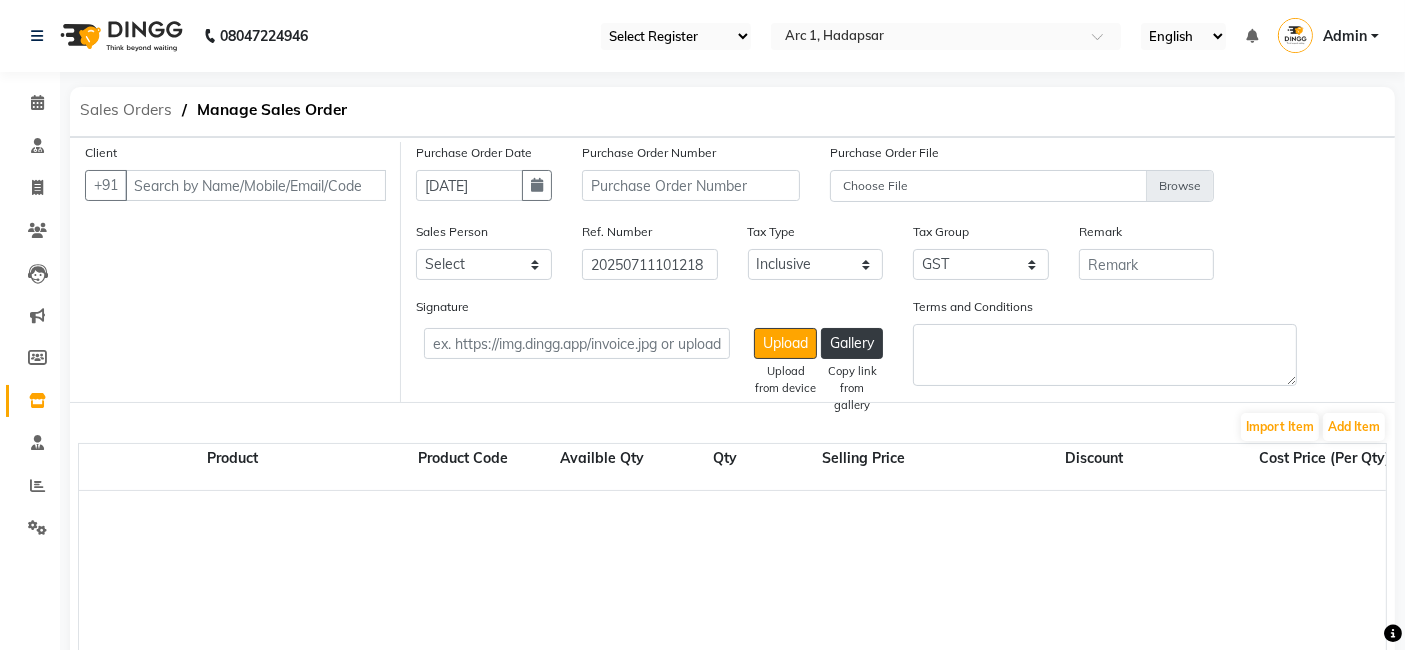 click on "Sales Orders" 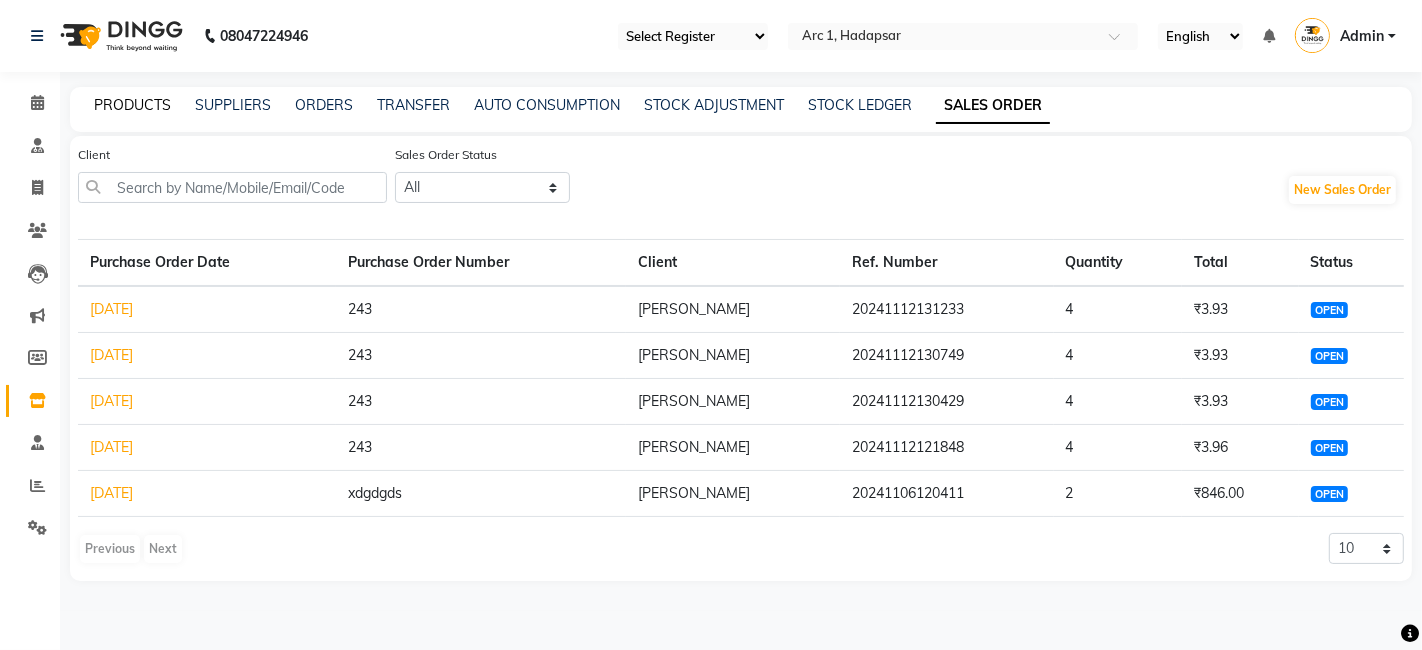 click on "PRODUCTS" 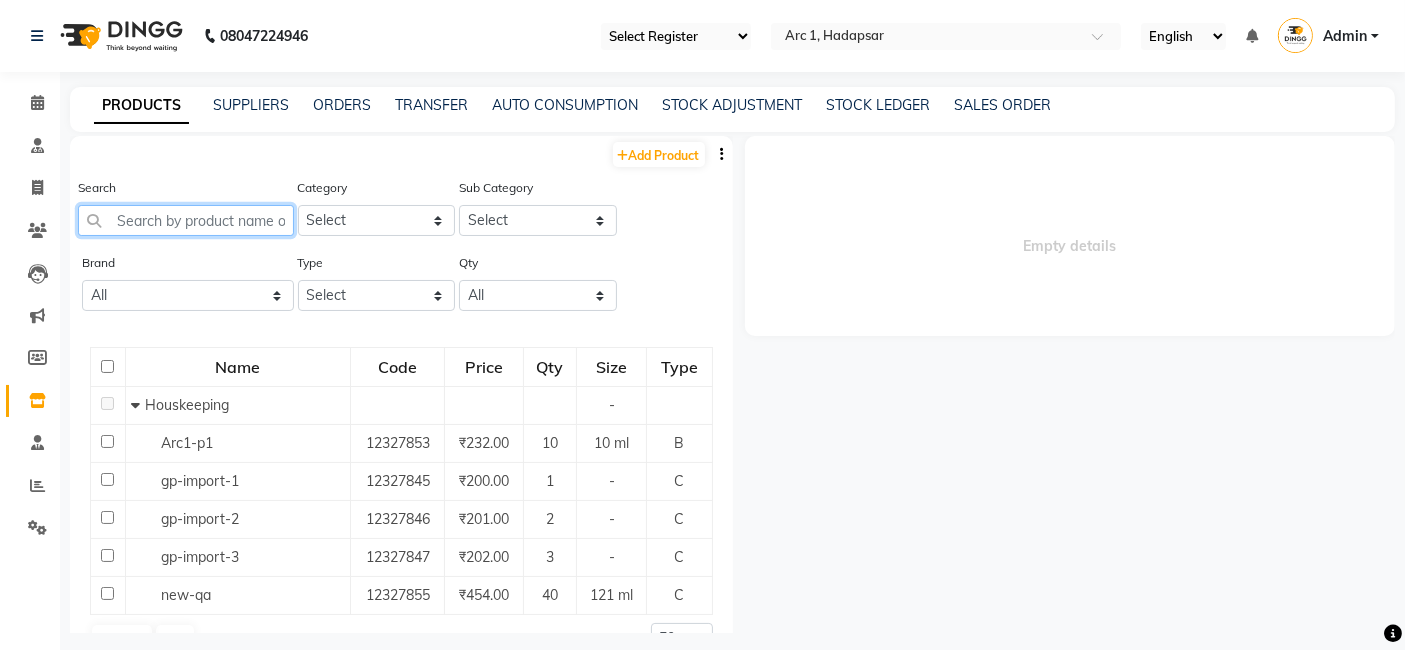click 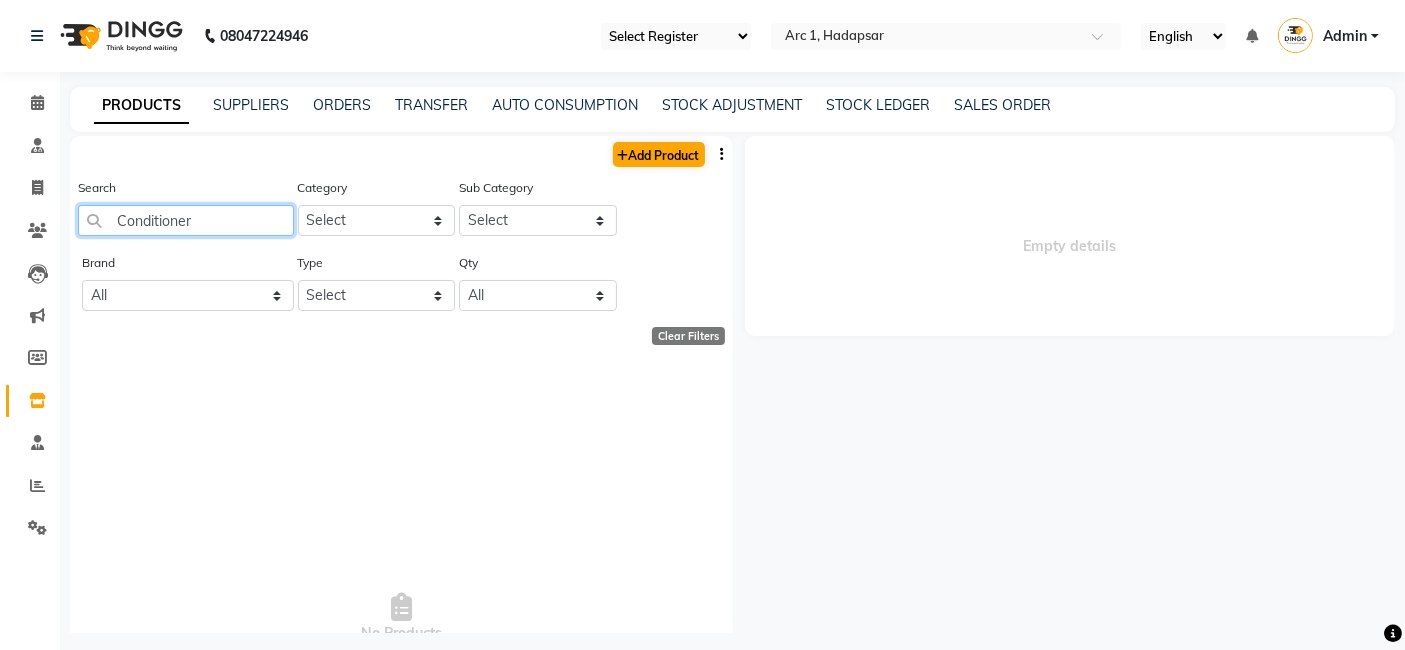 type on "Conditioner" 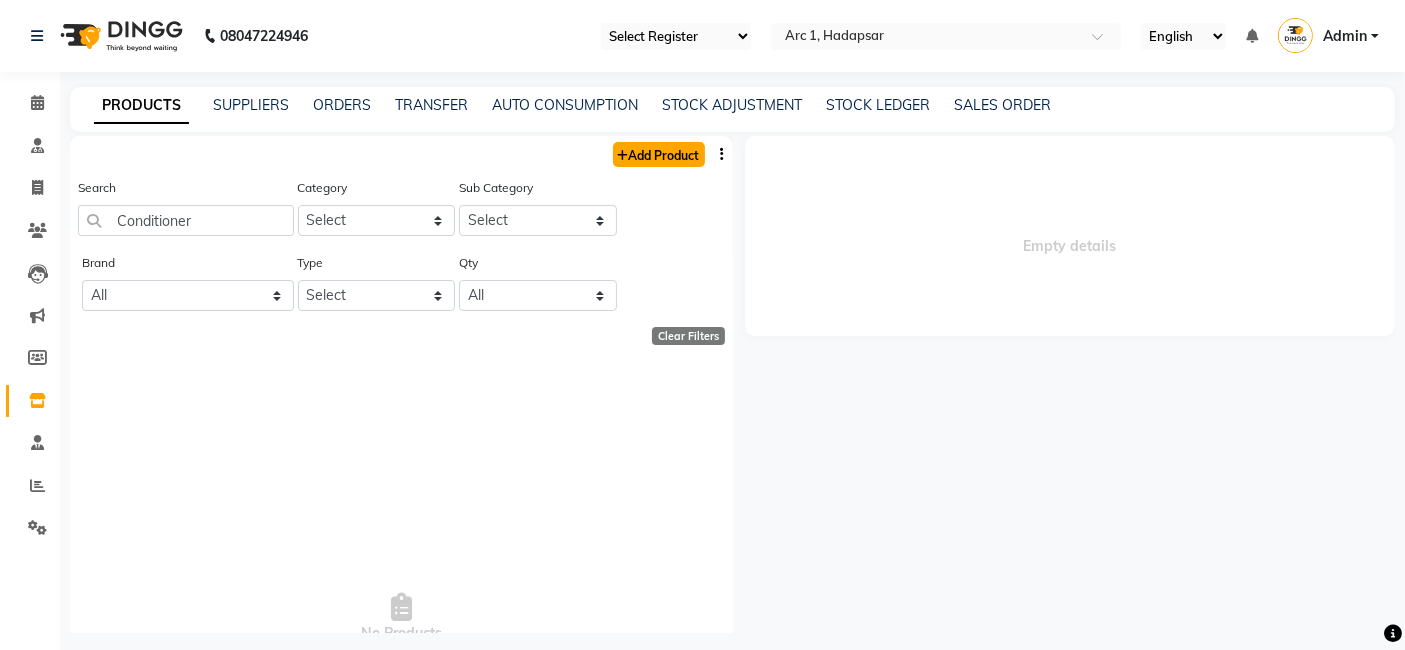 click on "Add Product" 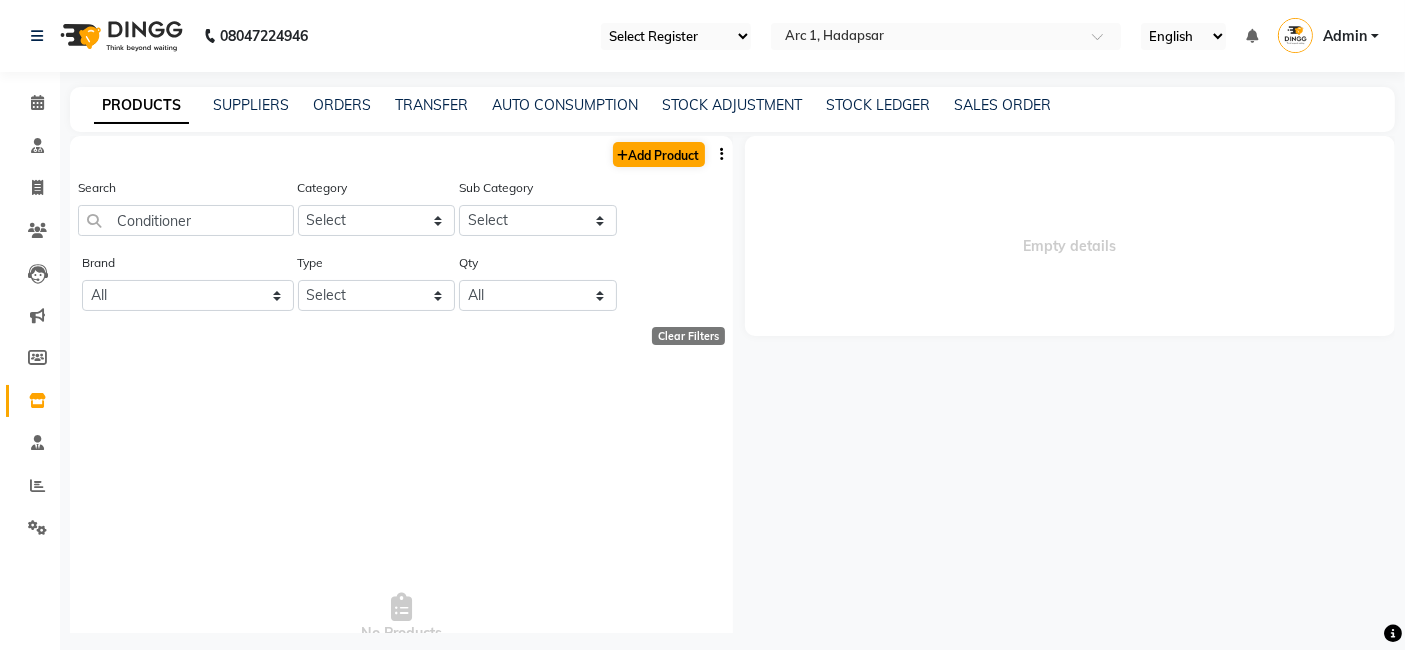 select on "true" 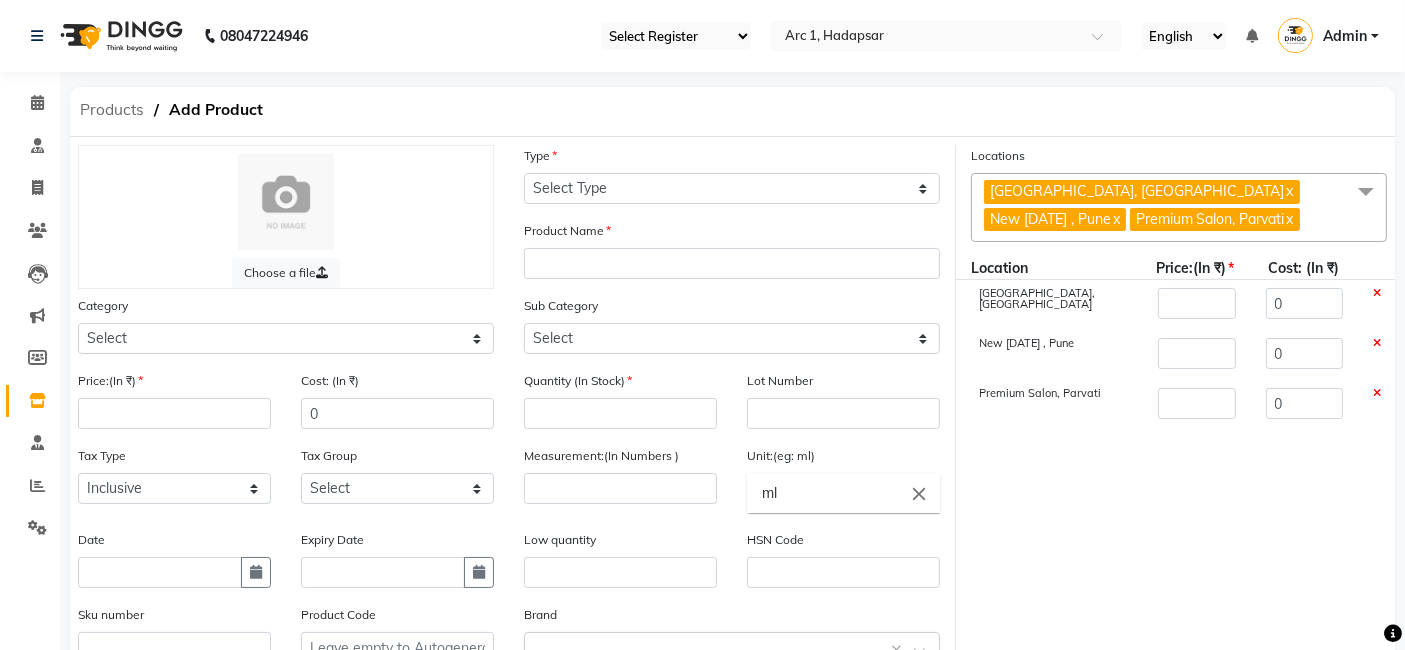 click on "Products" 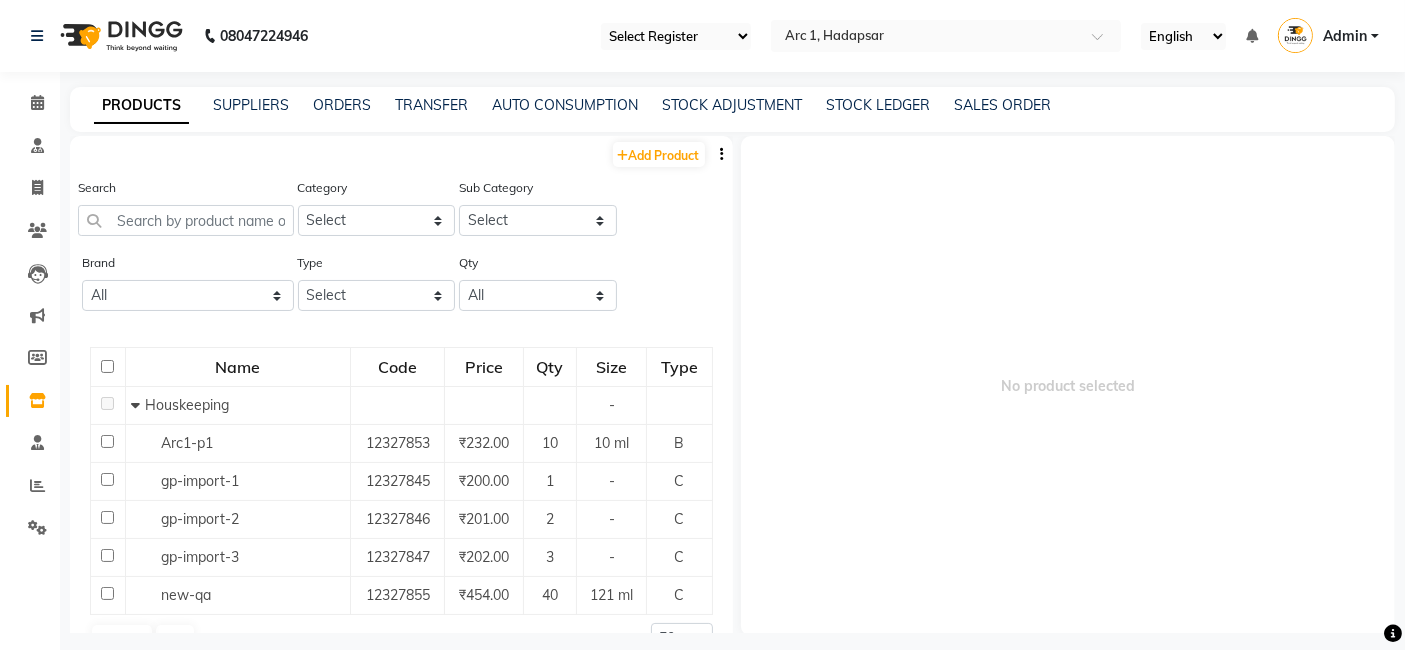 click 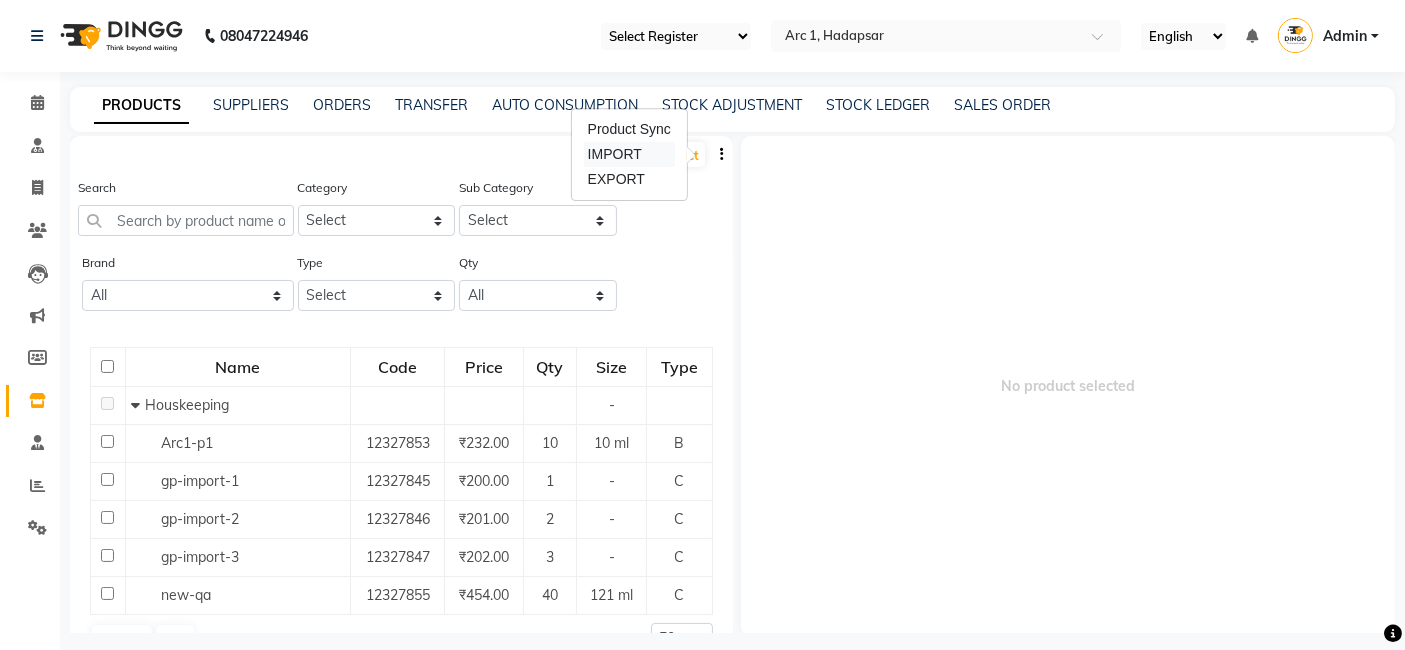 click on "IMPORT" at bounding box center [629, 154] 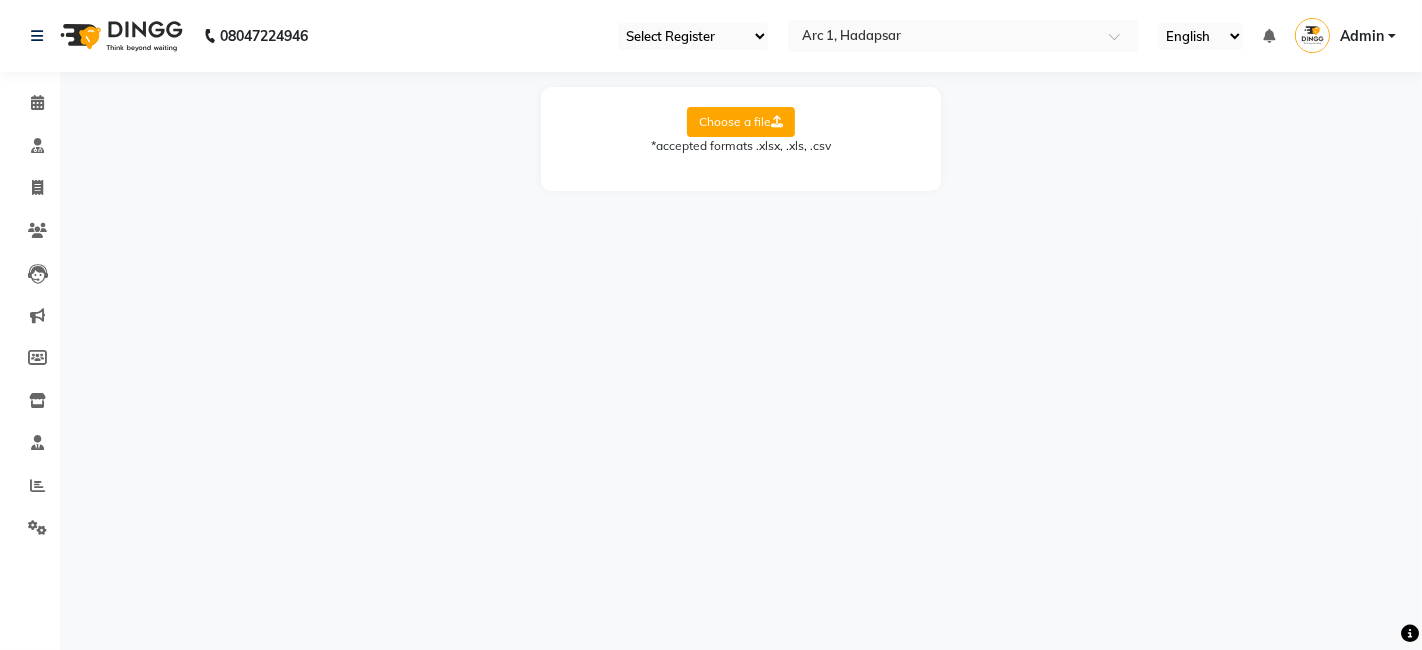 click on "Choose a file" 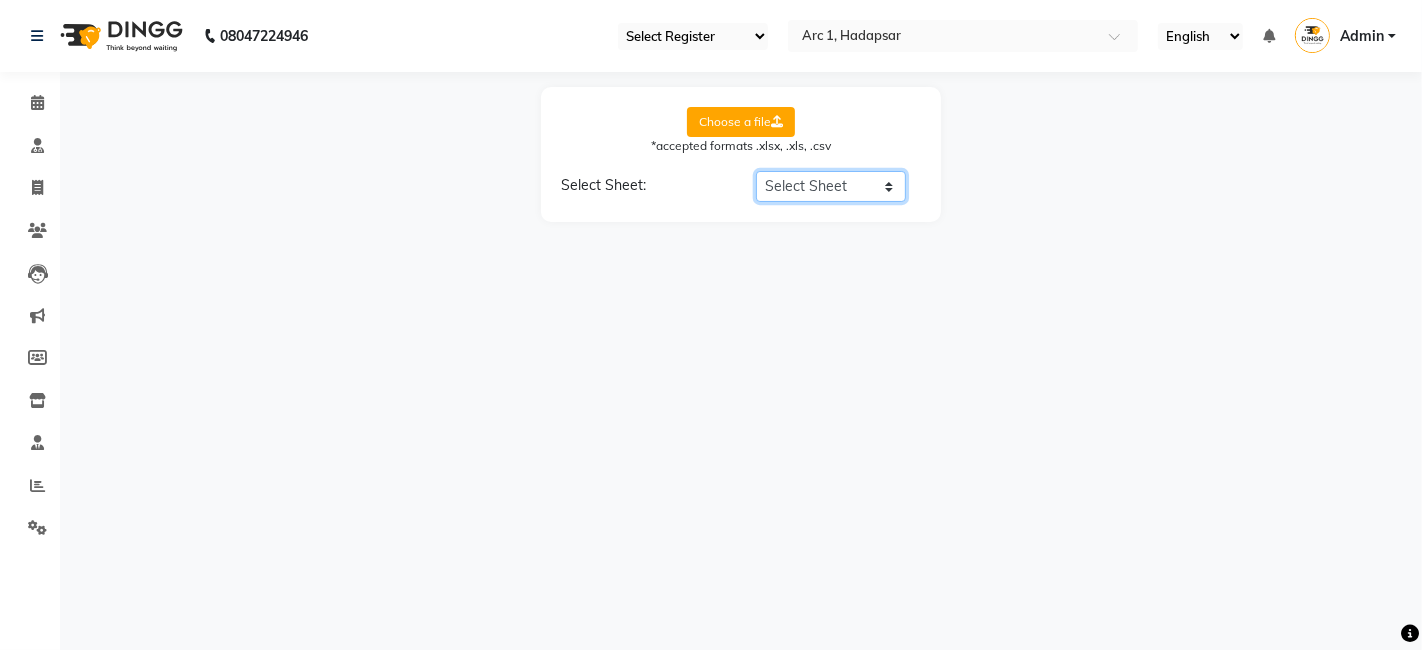 click on "Select Sheet Sheet1" 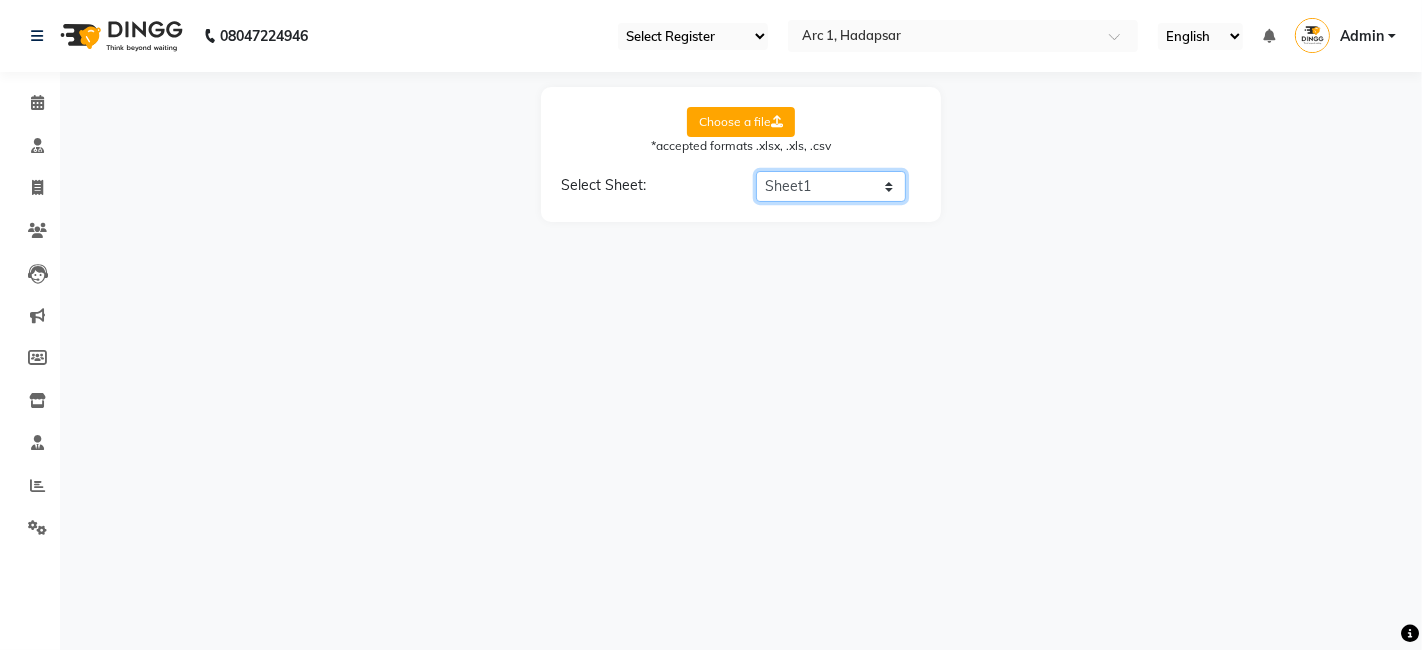 click on "Select Sheet Sheet1" 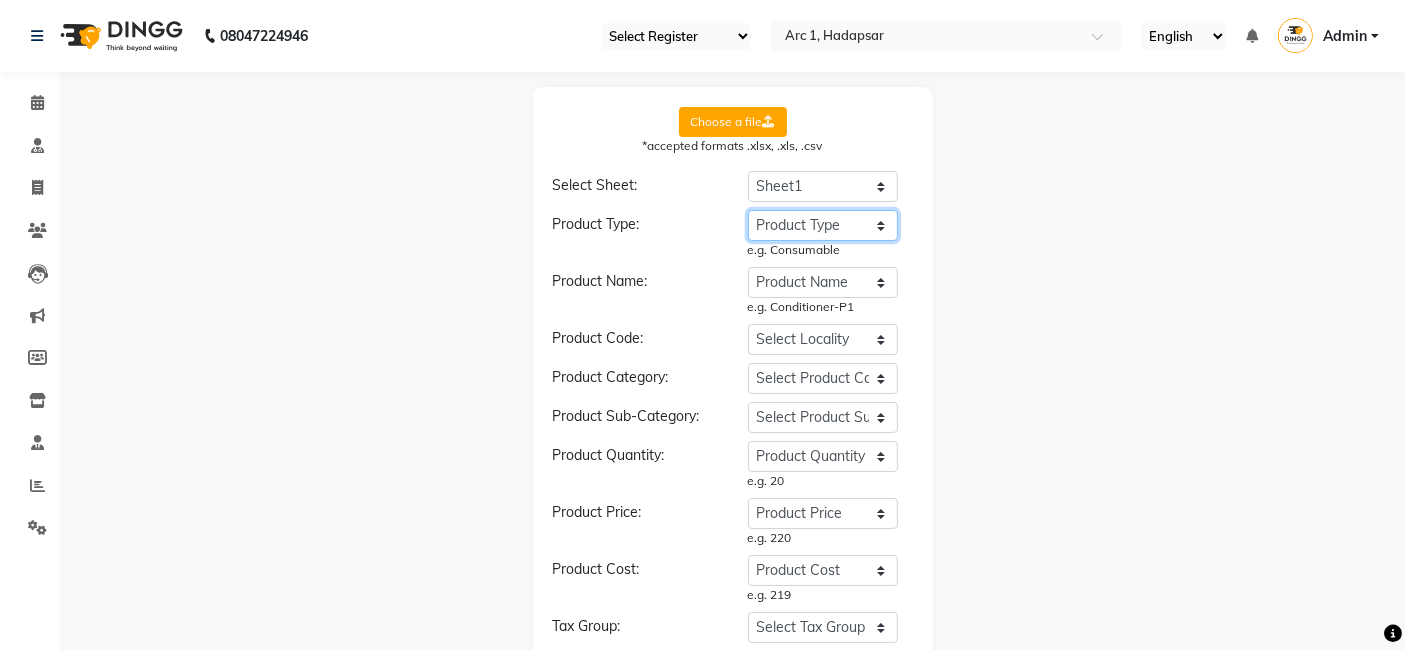 click on "Select Product Type Product Type Product Name Product Quantity Product Price Product Cost" 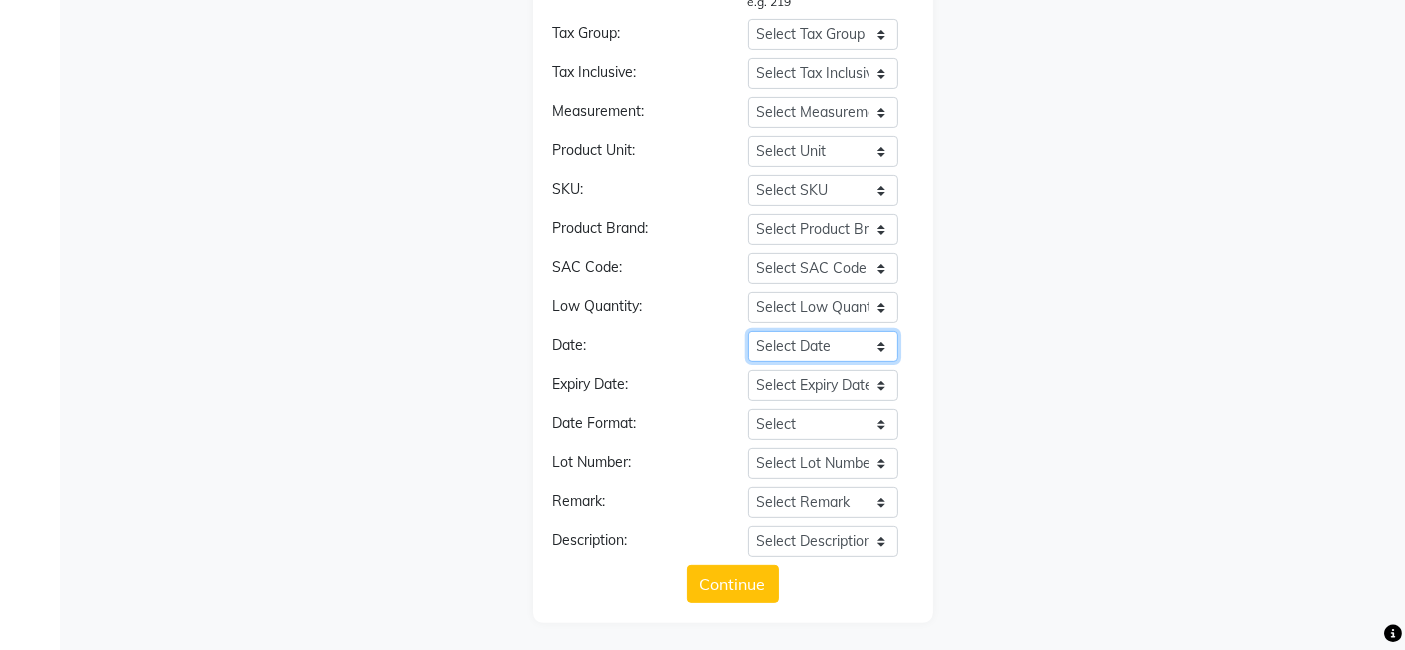 scroll, scrollTop: 594, scrollLeft: 0, axis: vertical 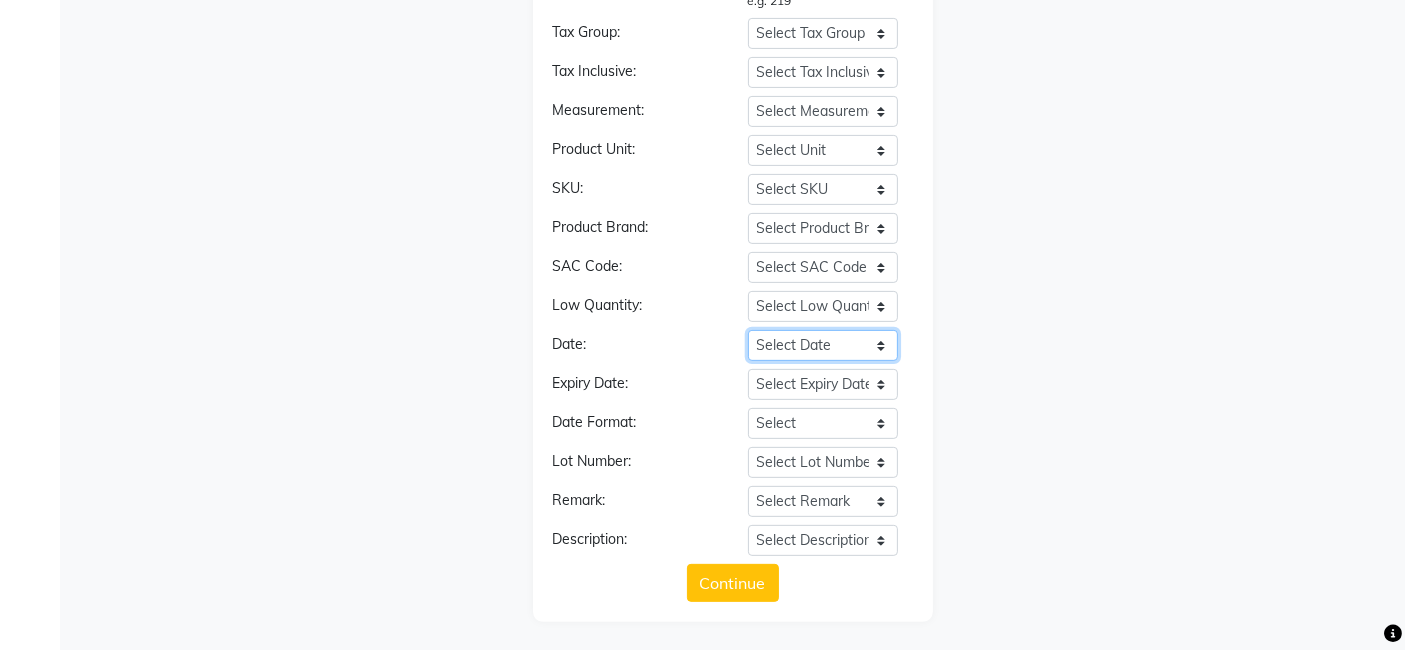 click on "Select Date Product Type Product Name Product Quantity Product Price Product Cost" 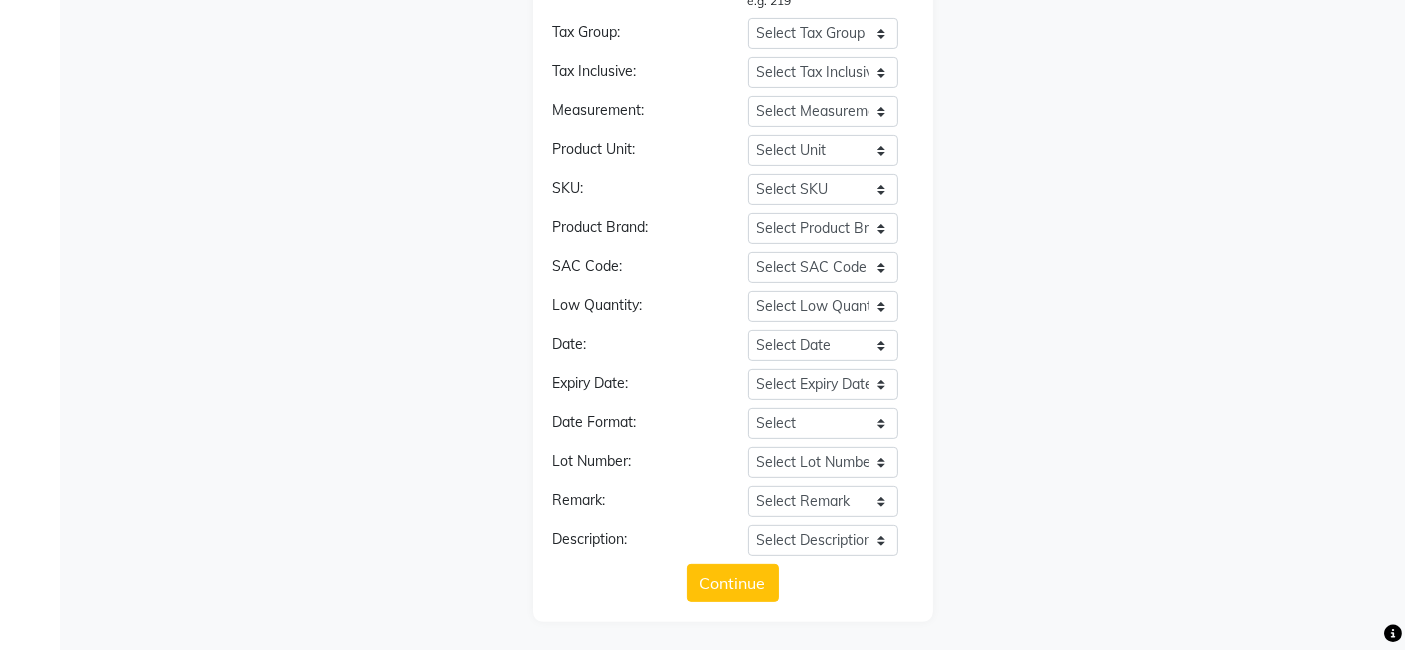 click on "Choose a file  *accepted formats .xlsx, .xls, .csv Select Sheet: Select Sheet Sheet1 Product Type: Select Product Type Product Type Product Name Product Quantity Product Price Product Cost e.g. Consumable Product Name: Select Product Name Product Type Product Name Product Quantity Product Price Product Cost e.g. Conditioner-P1 Product Code: Select Locality Product Type Product Name Product Quantity Product Price Product Cost Product Category: Select Product Category Product Type Product Name Product Quantity Product Price Product Cost Product Sub-Category: Select Product Sub-Category Product Type Product Name Product Quantity Product Price Product Cost Product Quantity: Select product Quantity Product Type Product Name Product Quantity Product Price Product Cost e.g. 20 Product Price: Select Product Price Product Type Product Name Product Quantity Product Price Product Cost e.g. 220 Product Cost: Select Product Cost Product Type Product Name Product Quantity Product Price Product Cost e.g. 219 Tax Group:" 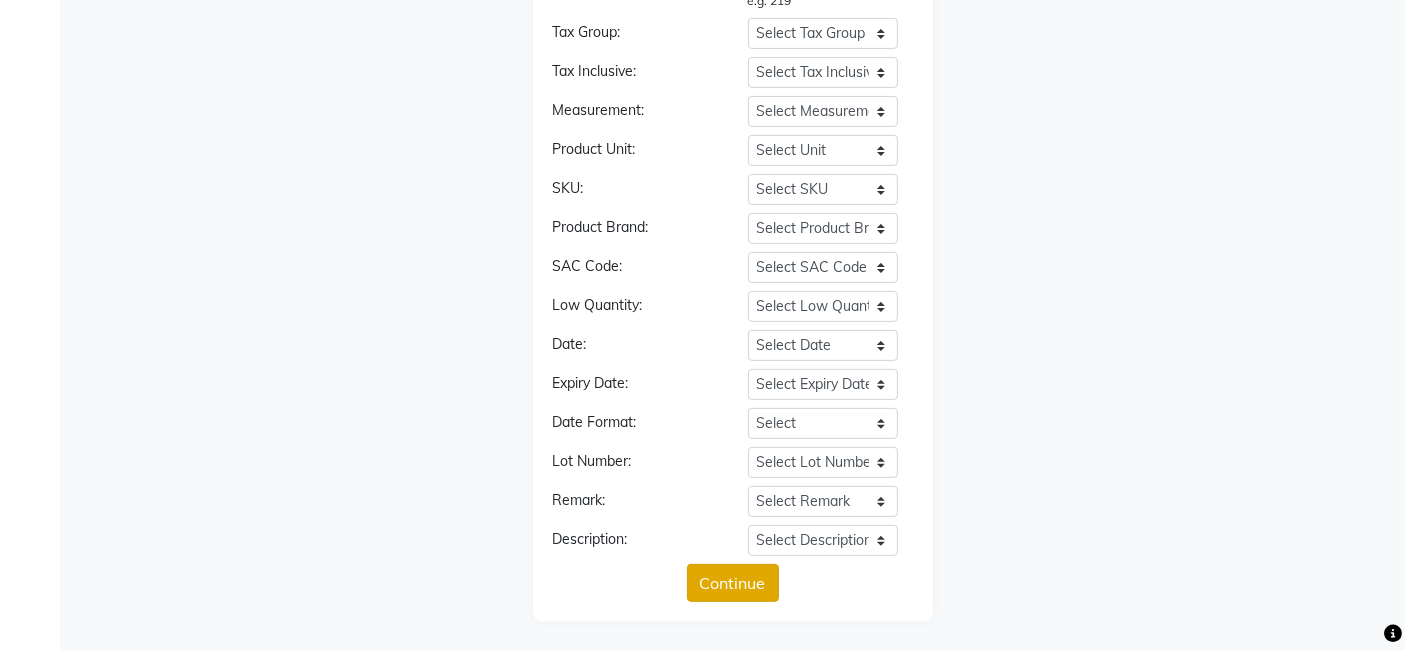click on "Continue" 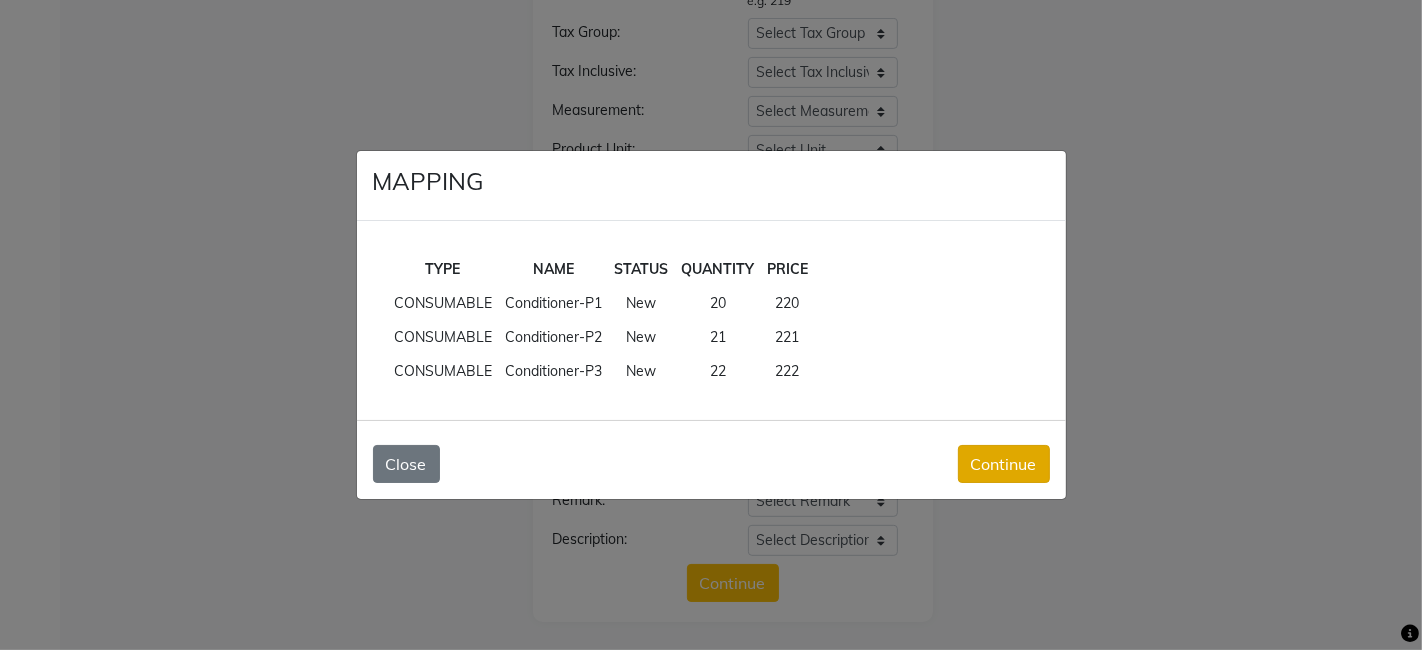 click on "Continue" 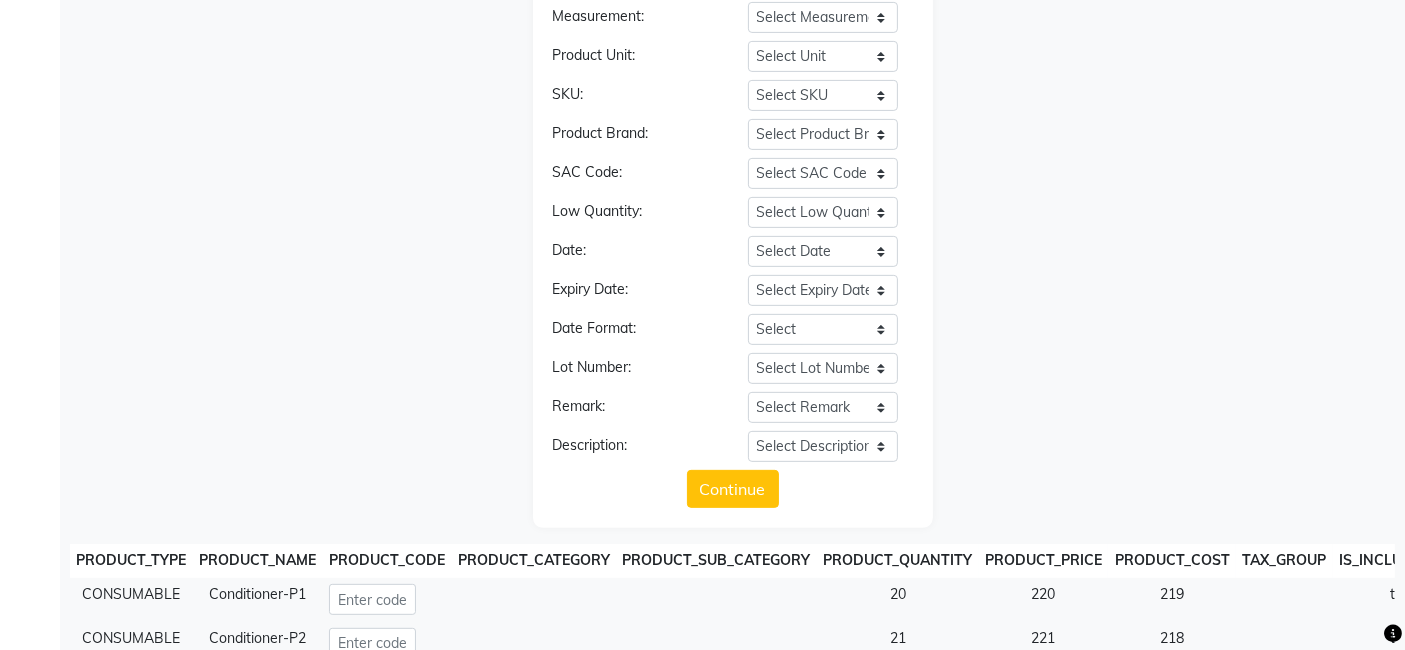 scroll, scrollTop: 855, scrollLeft: 0, axis: vertical 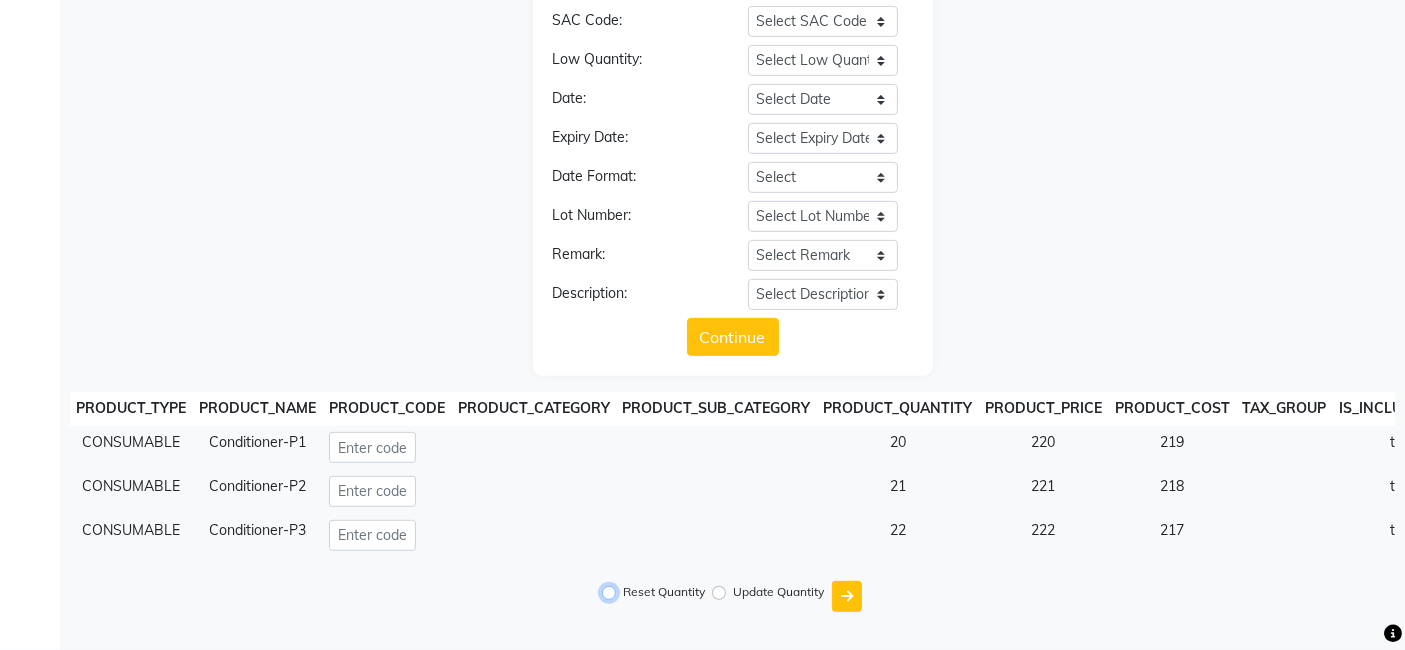 click on "Reset Quantity" at bounding box center (609, 593) 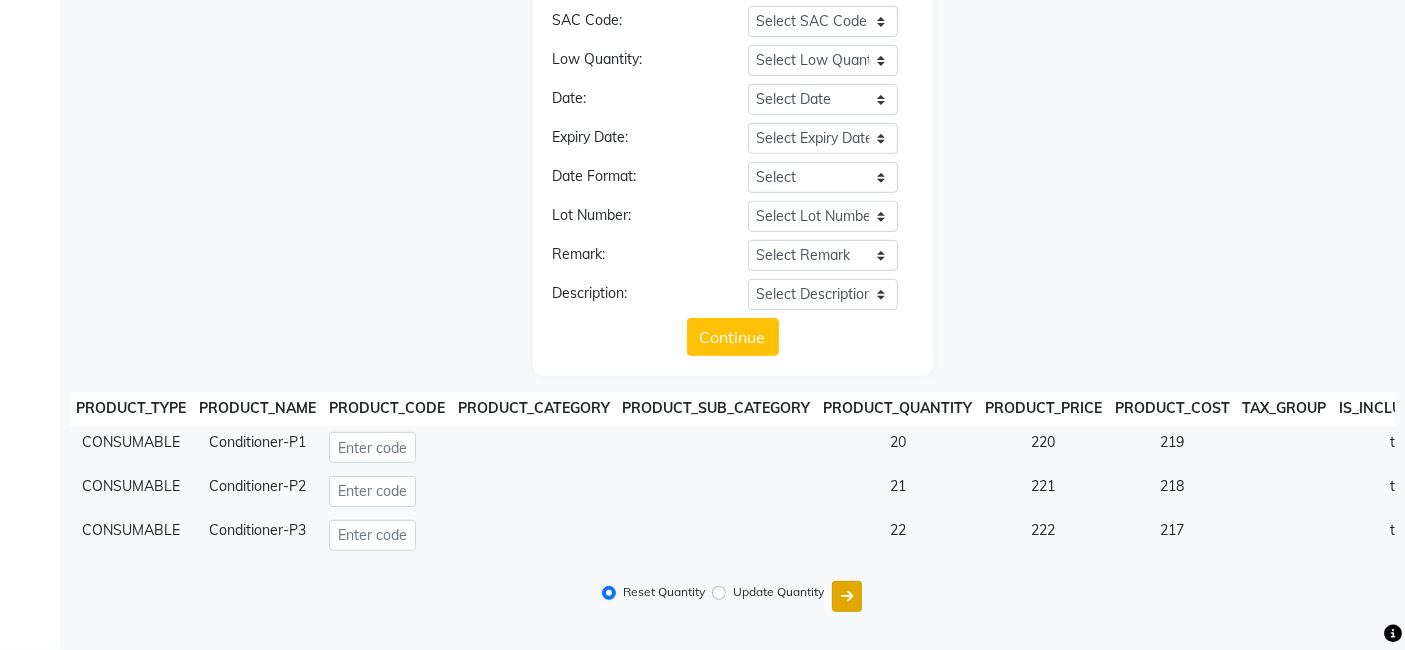 click 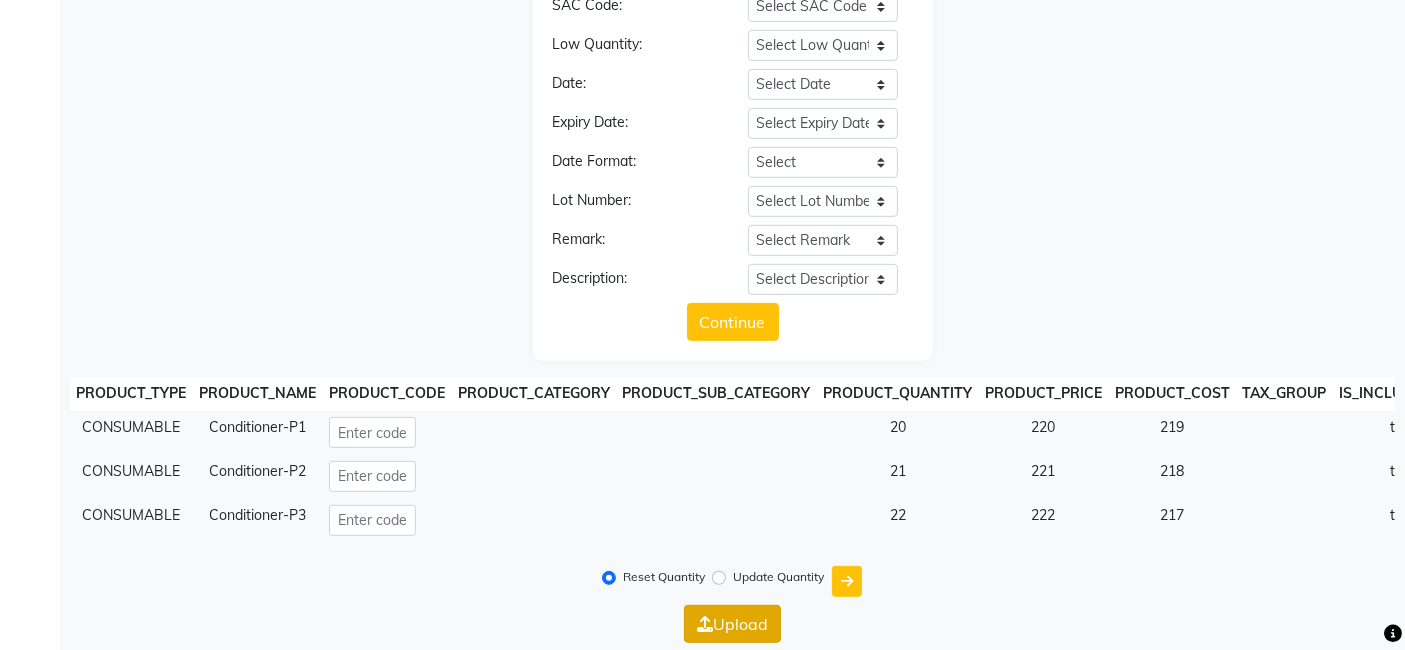 click on "Upload" 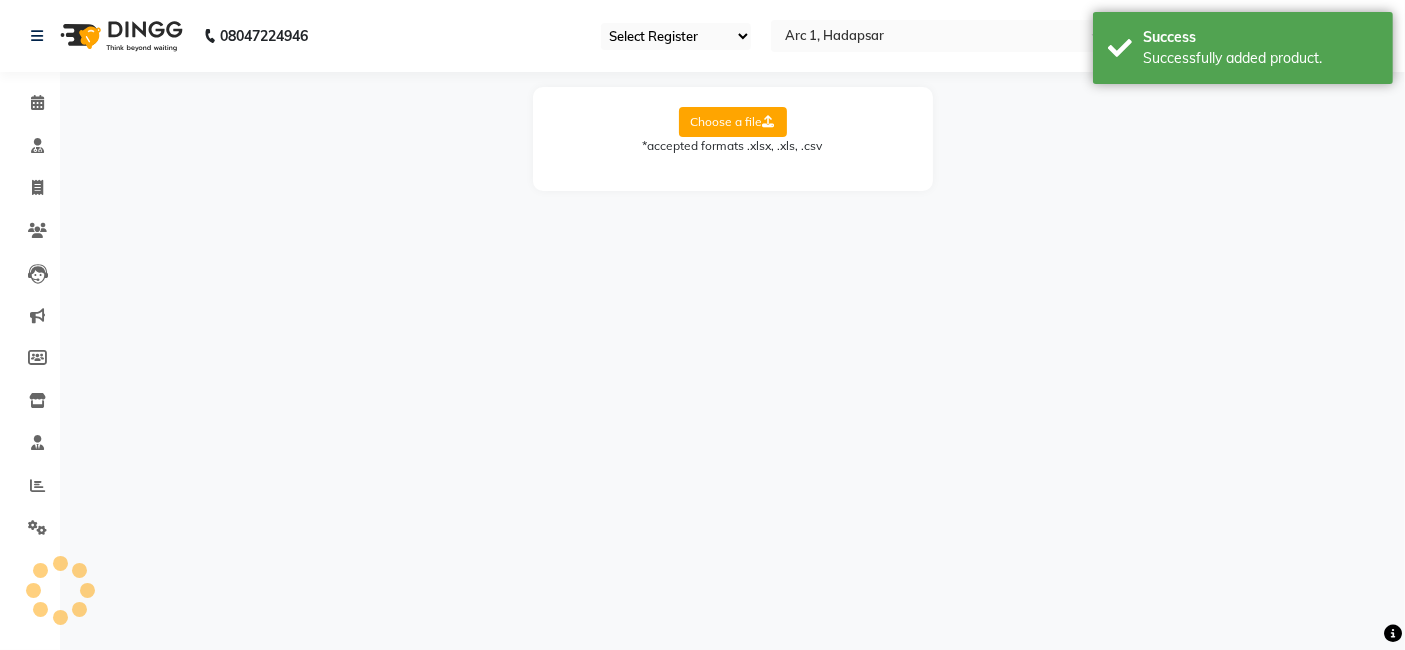 scroll, scrollTop: 0, scrollLeft: 0, axis: both 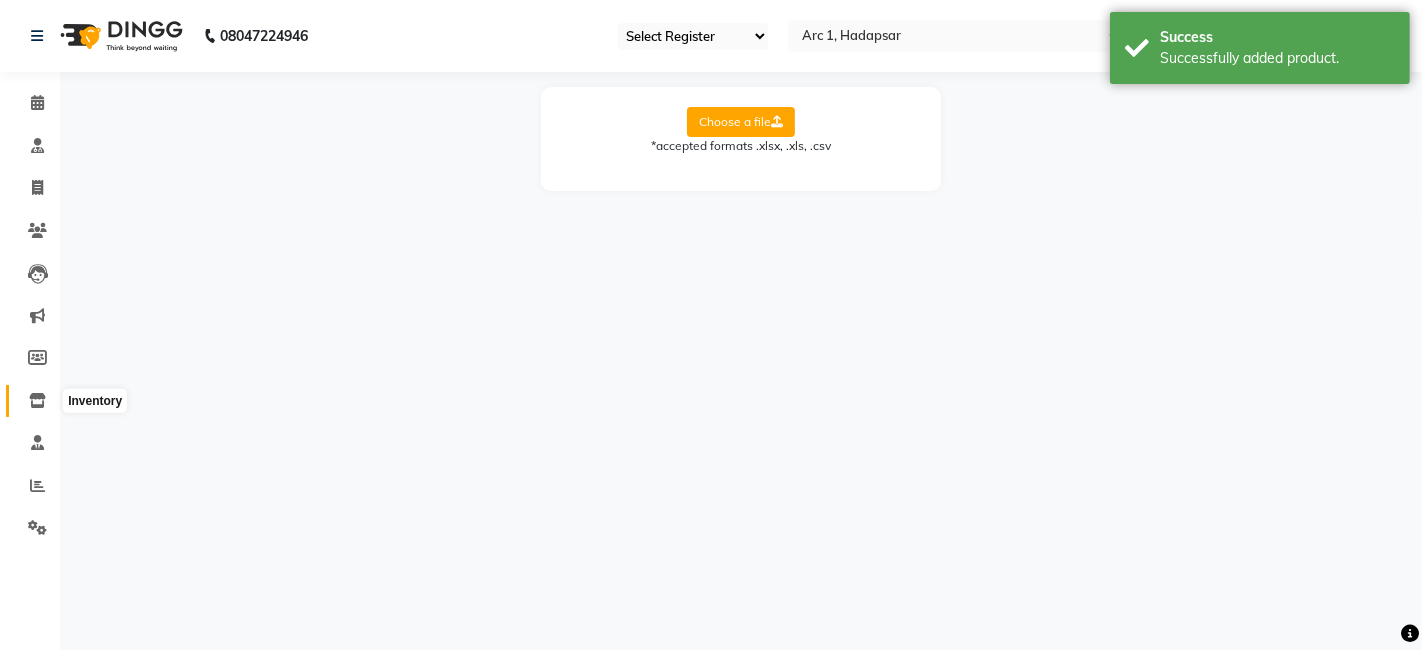 click 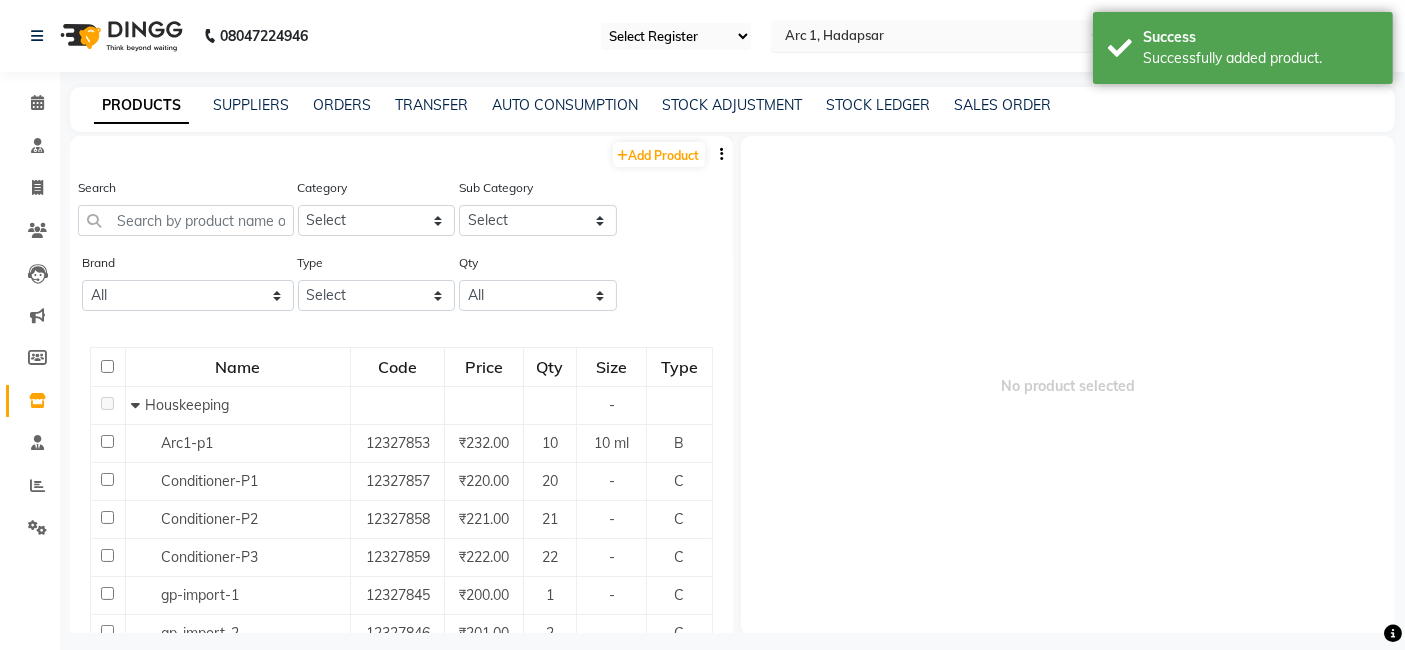 click at bounding box center [926, 35] 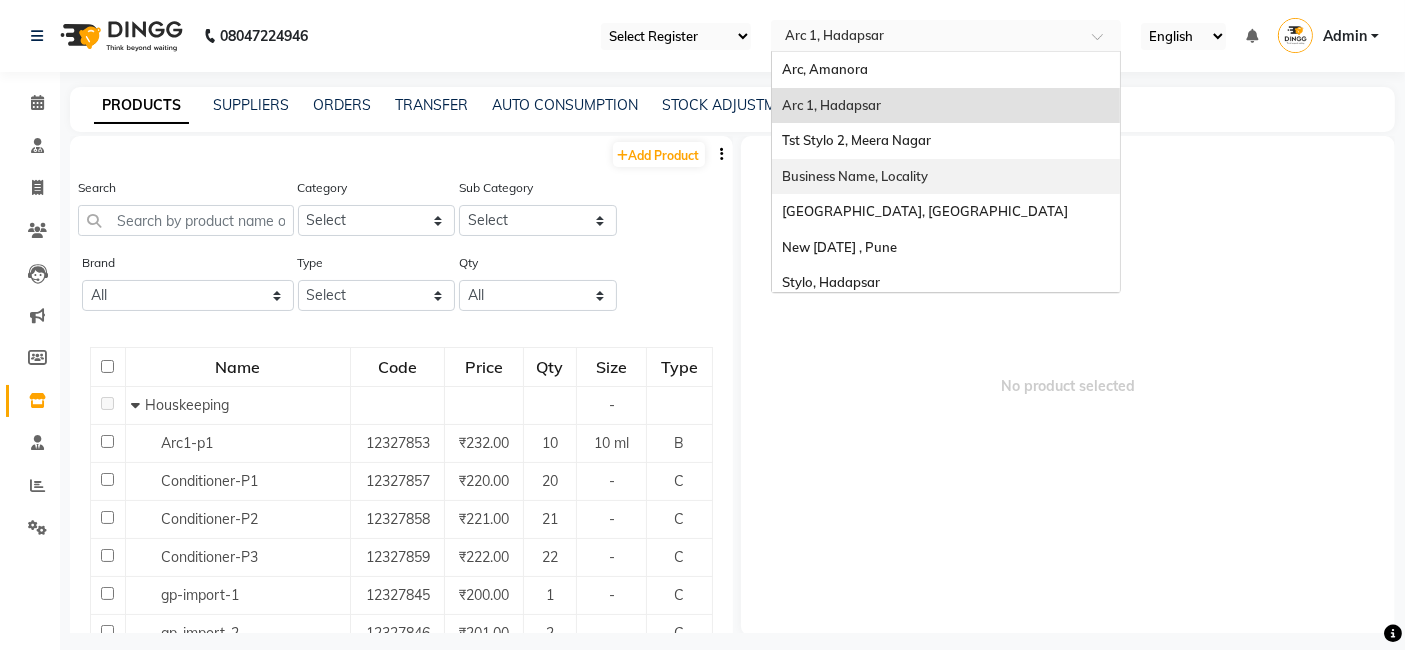scroll, scrollTop: 43, scrollLeft: 0, axis: vertical 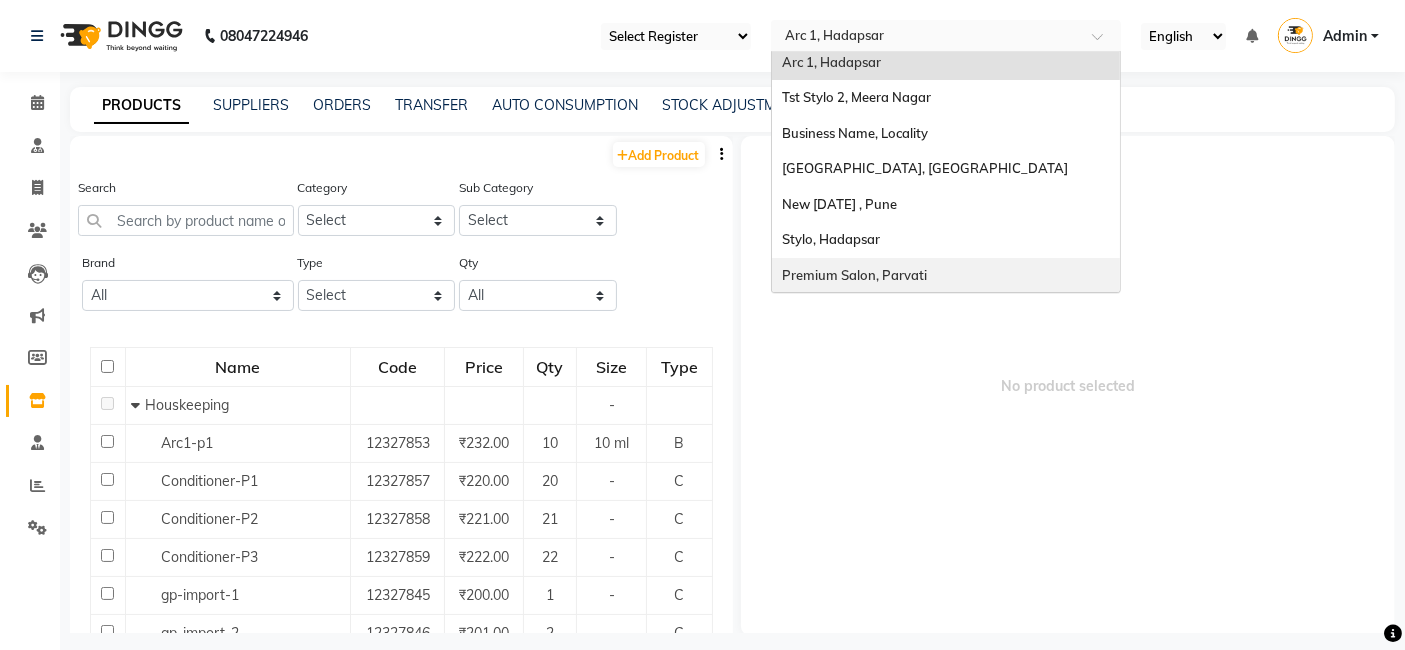 click on "Premium Salon, Parvati" at bounding box center (946, 276) 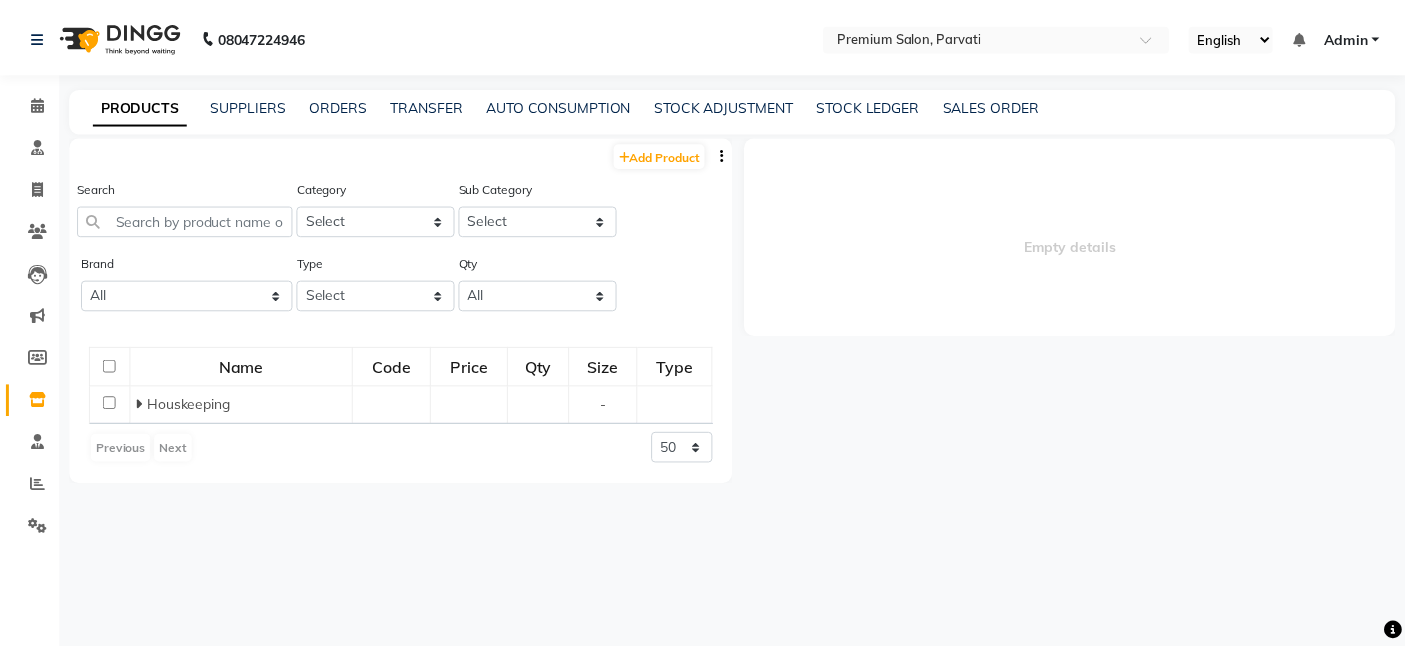 scroll, scrollTop: 0, scrollLeft: 0, axis: both 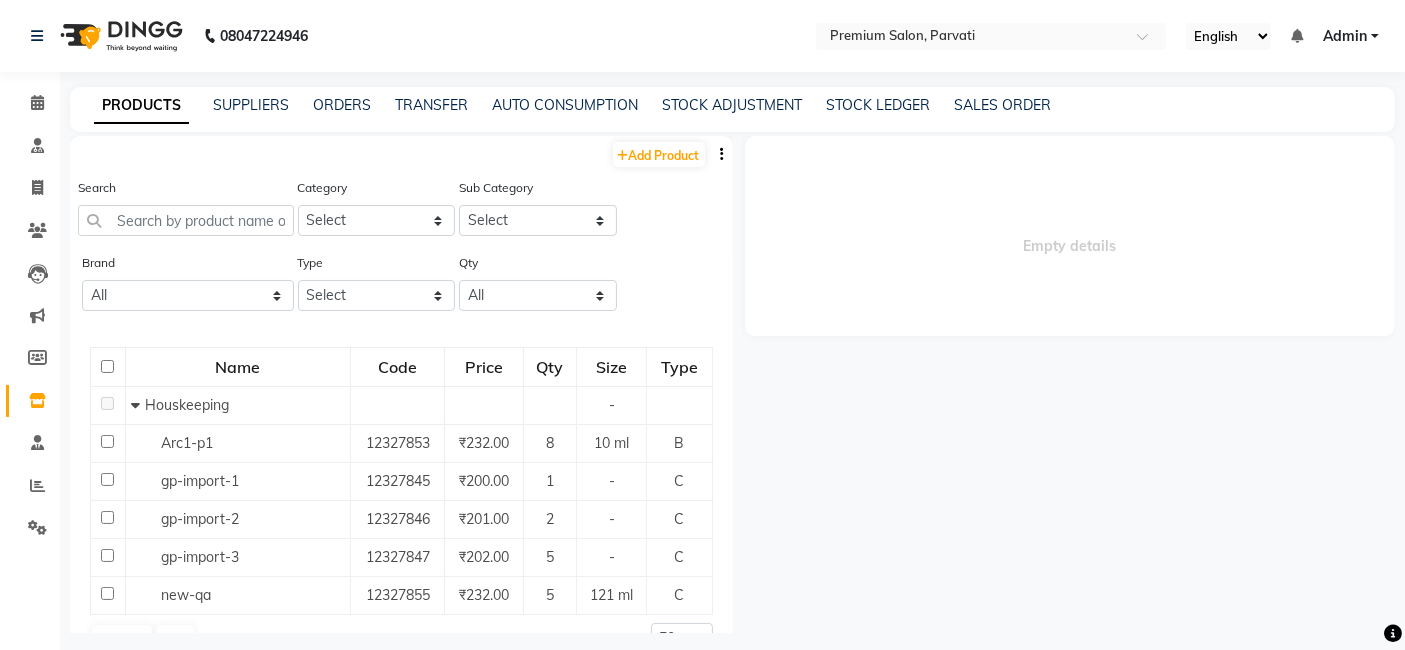 click 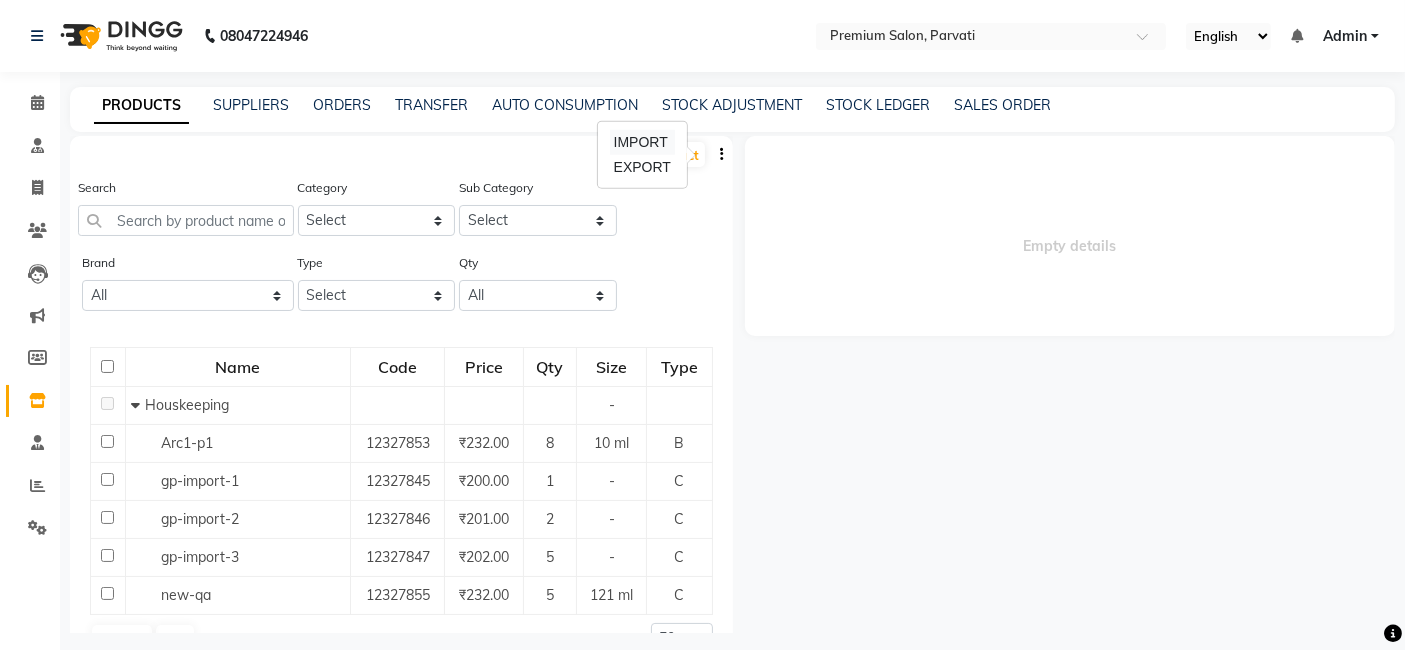 click on "IMPORT" at bounding box center [642, 142] 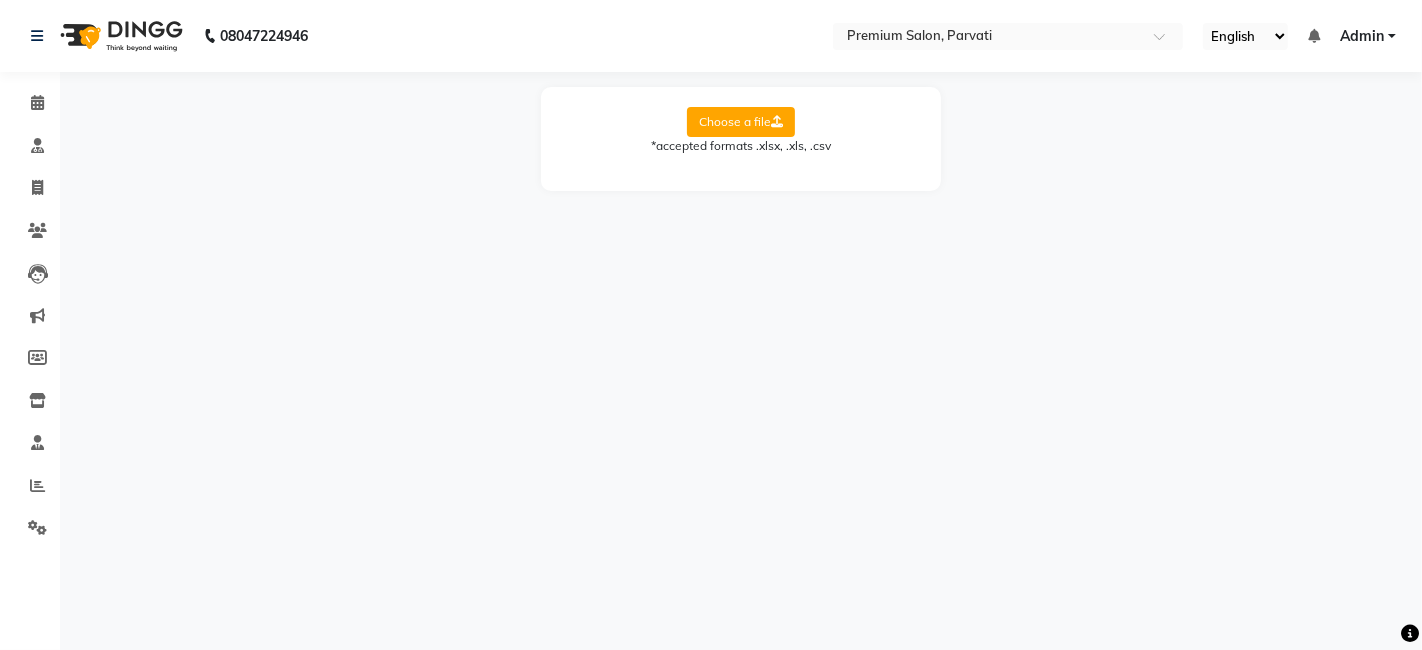 click on "Choose a file" 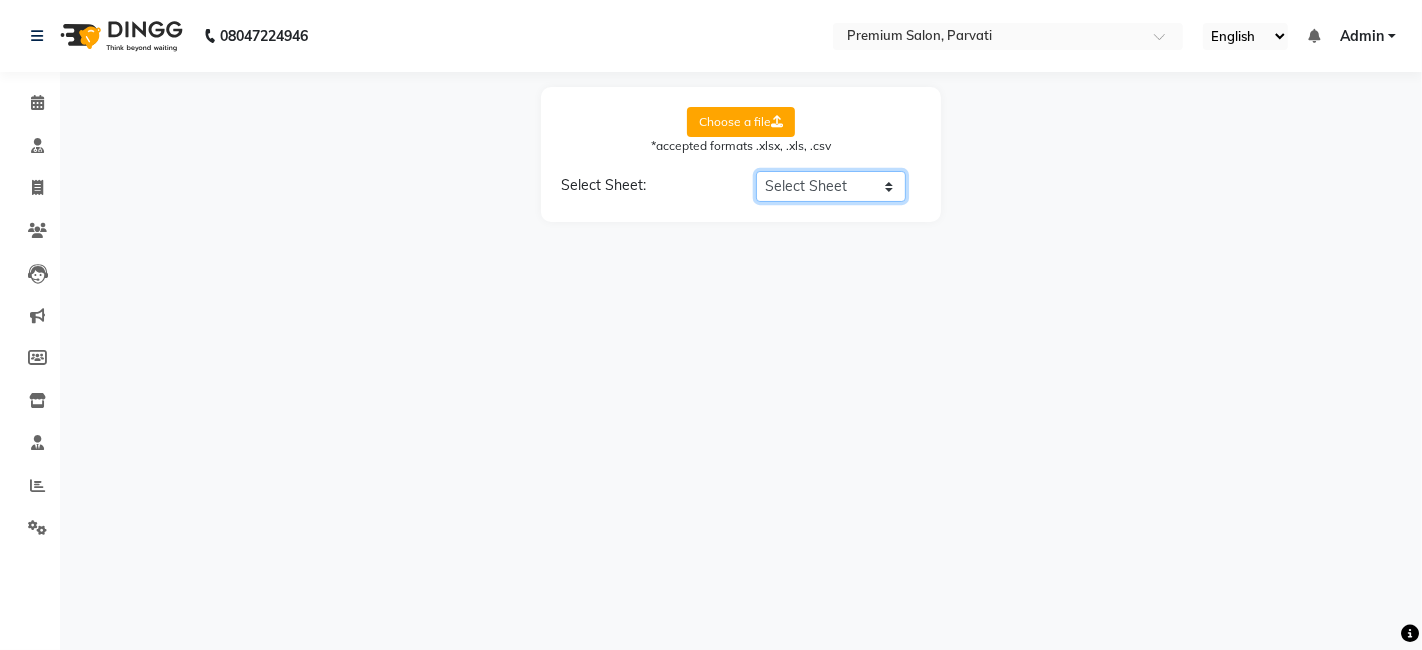 click on "Select Sheet Sheet1" 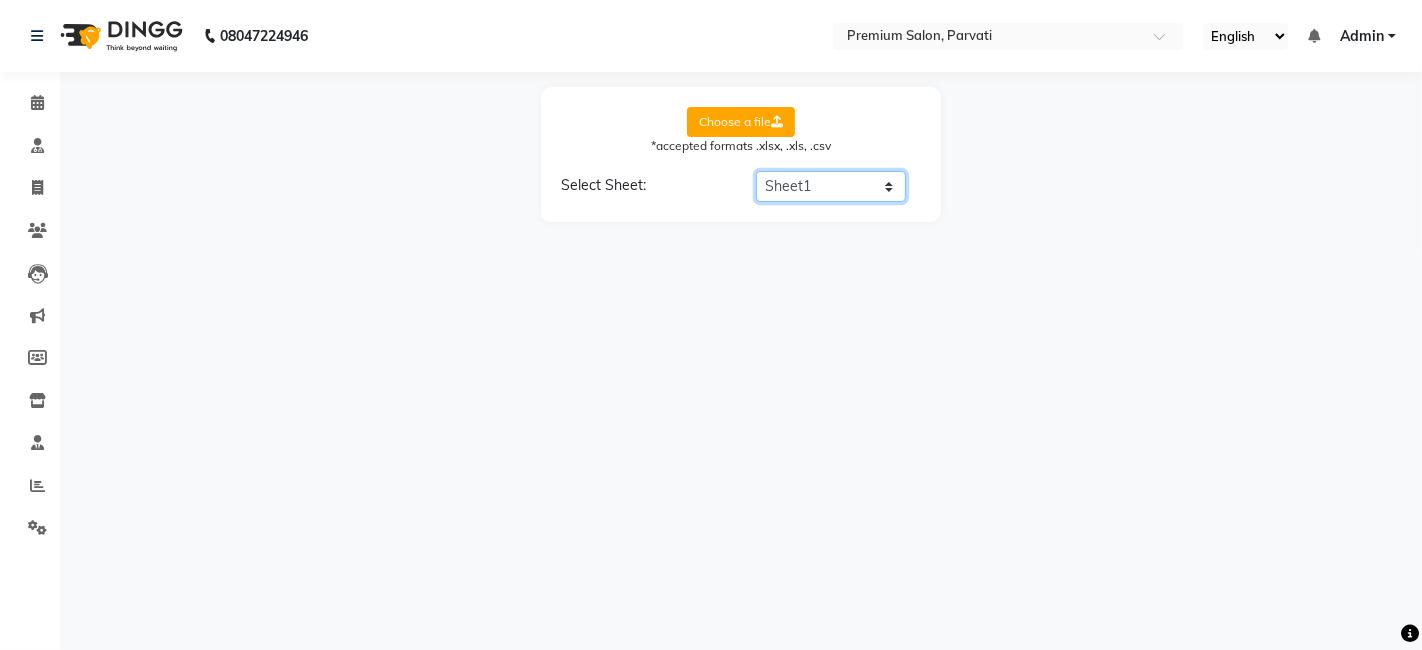 click on "Select Sheet Sheet1" 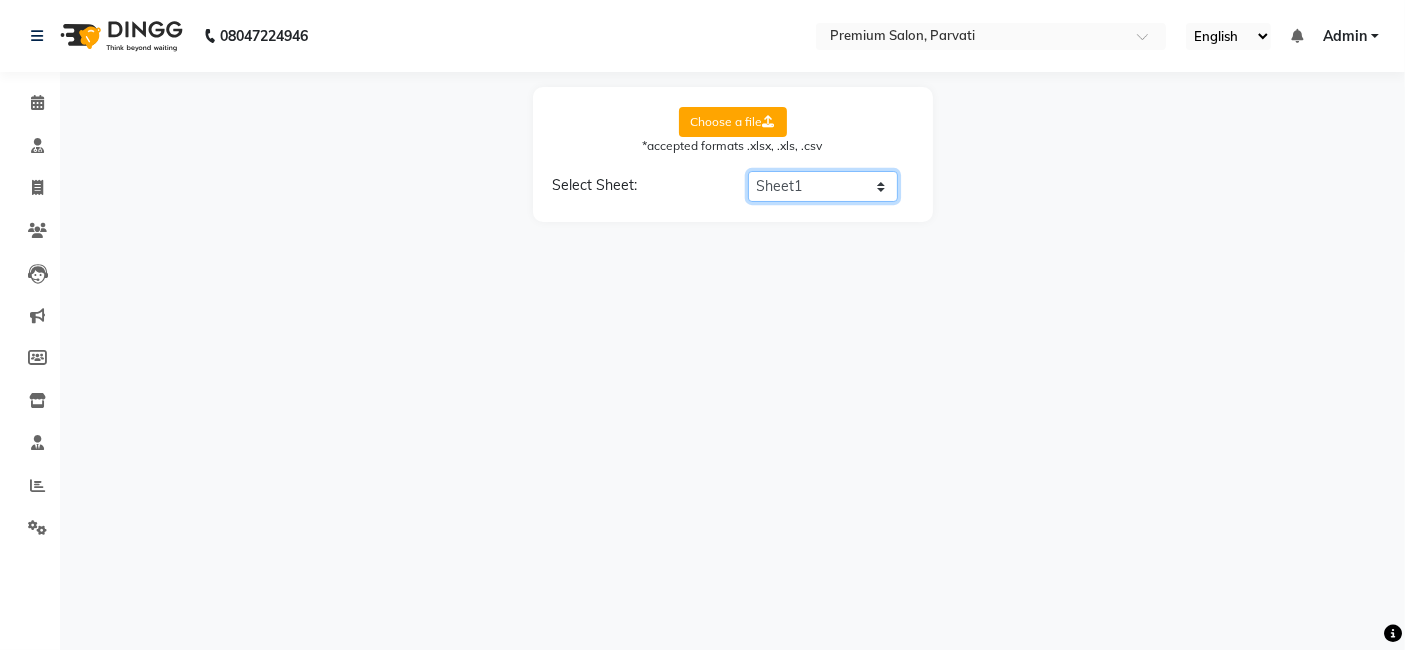 select on "Product Type" 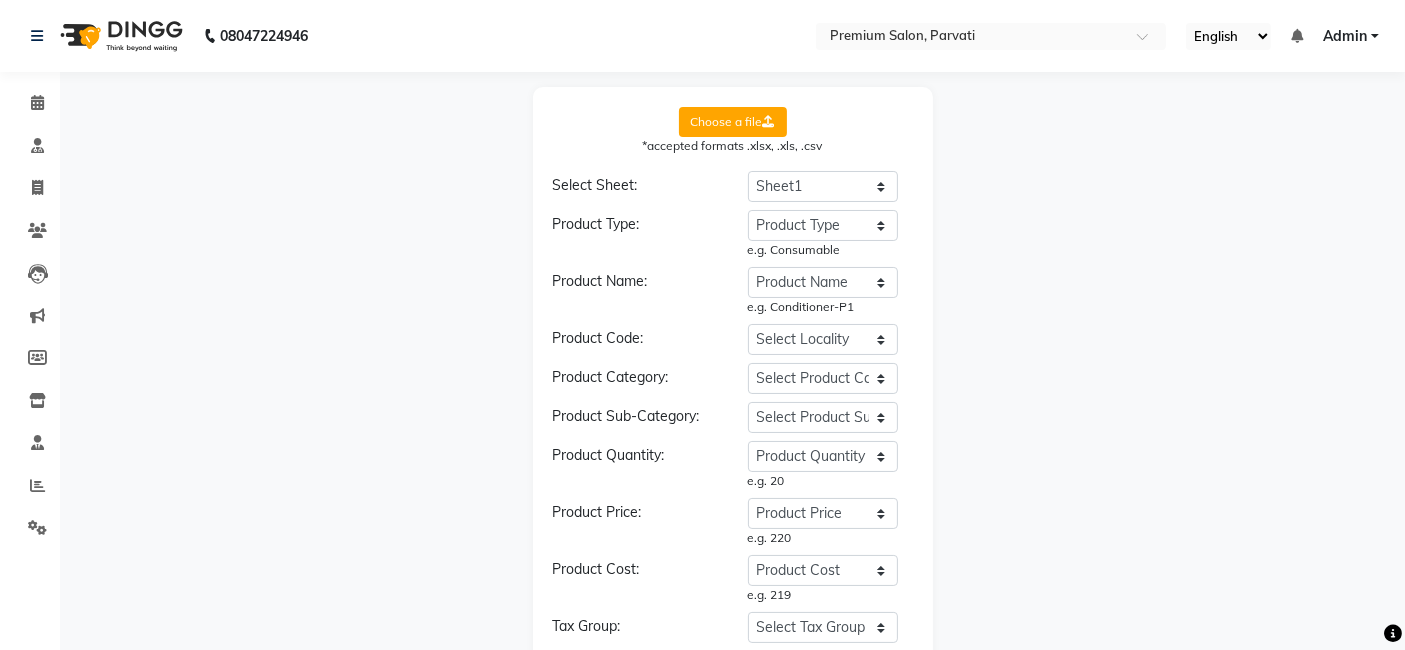 click on "Choose a file  *accepted formats .xlsx, .xls, .csv Select Sheet: Select Sheet Sheet1 Product Type: Select Product Type Product Type Product Name Product Quantity Product Price Product Cost e.g. Consumable Product Name: Select Product Name Product Type Product Name Product Quantity Product Price Product Cost e.g. Conditioner-P1 Product Code: Select Locality Product Type Product Name Product Quantity Product Price Product Cost Product Category: Select Product Category Product Type Product Name Product Quantity Product Price Product Cost Product Sub-Category: Select Product Sub-Category Product Type Product Name Product Quantity Product Price Product Cost Product Quantity: Select product Quantity Product Type Product Name Product Quantity Product Price Product Cost e.g. 20 Product Price: Select Product Price Product Type Product Name Product Quantity Product Price Product Cost e.g. 220 Product Cost: Select Product Cost Product Type Product Name Product Quantity Product Price Product Cost e.g. 219 Tax Group:" 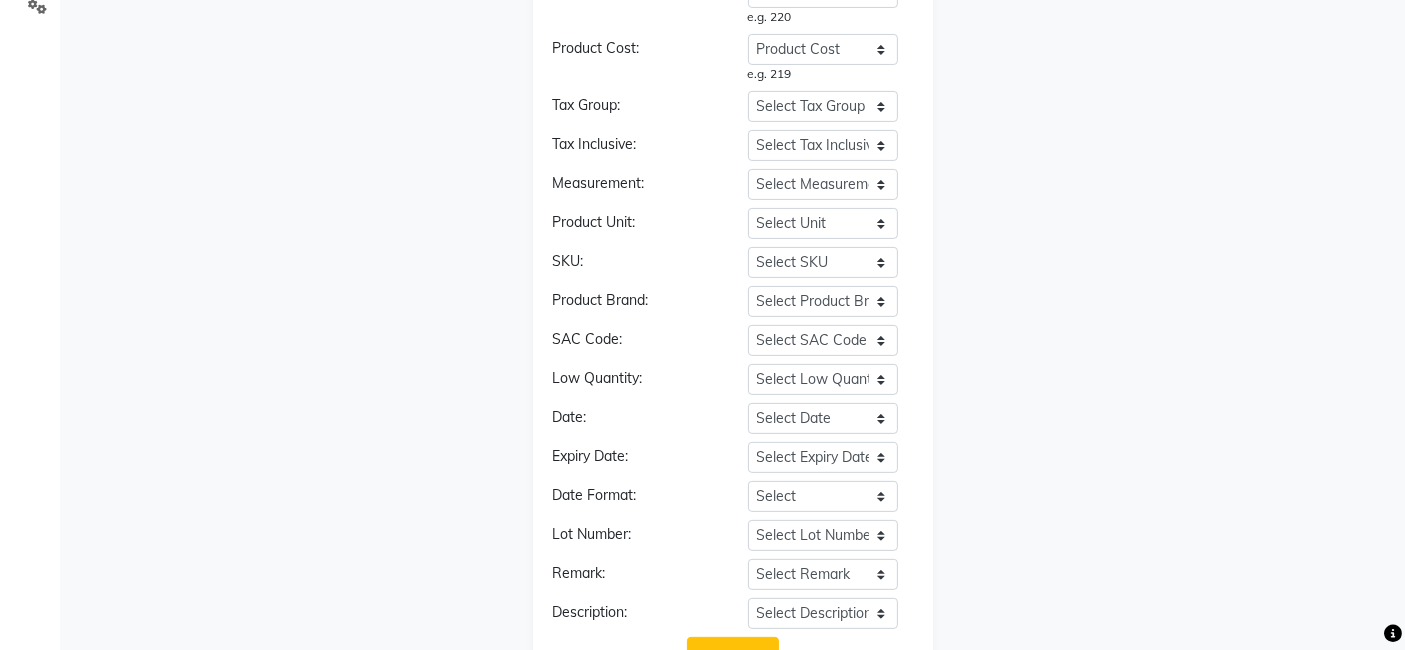scroll, scrollTop: 594, scrollLeft: 0, axis: vertical 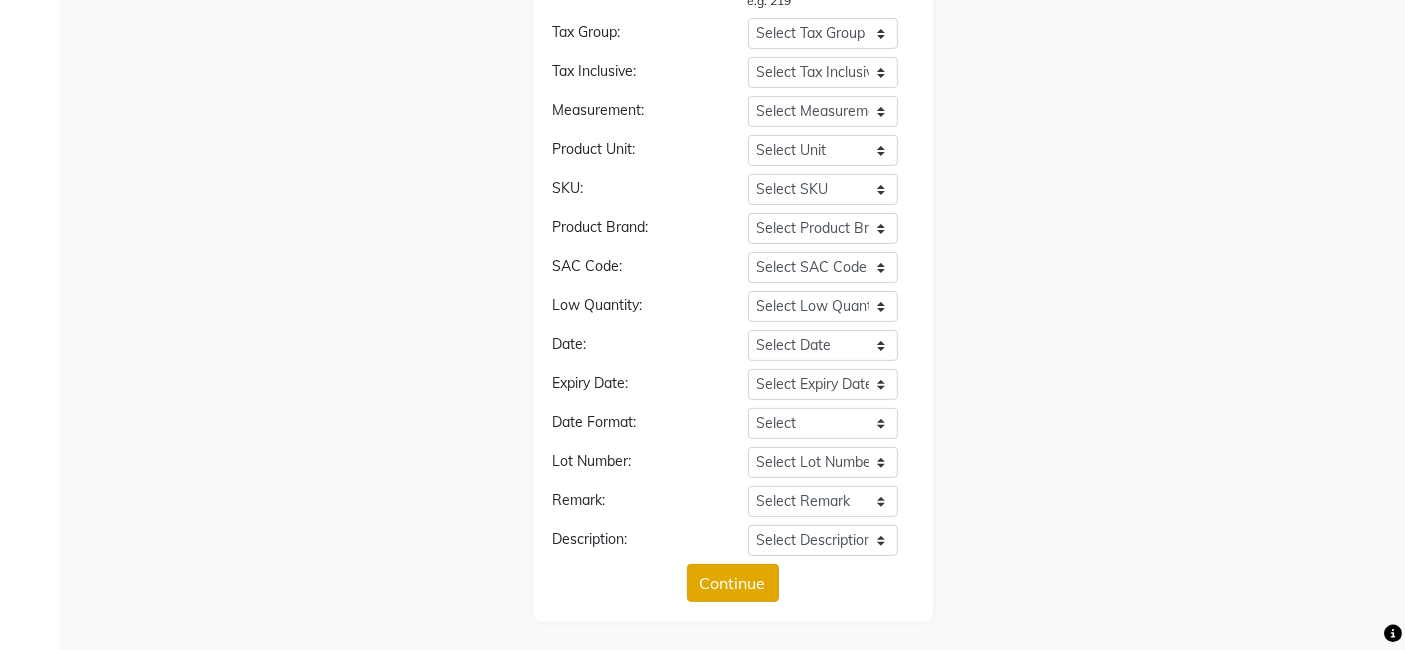 click on "Continue" 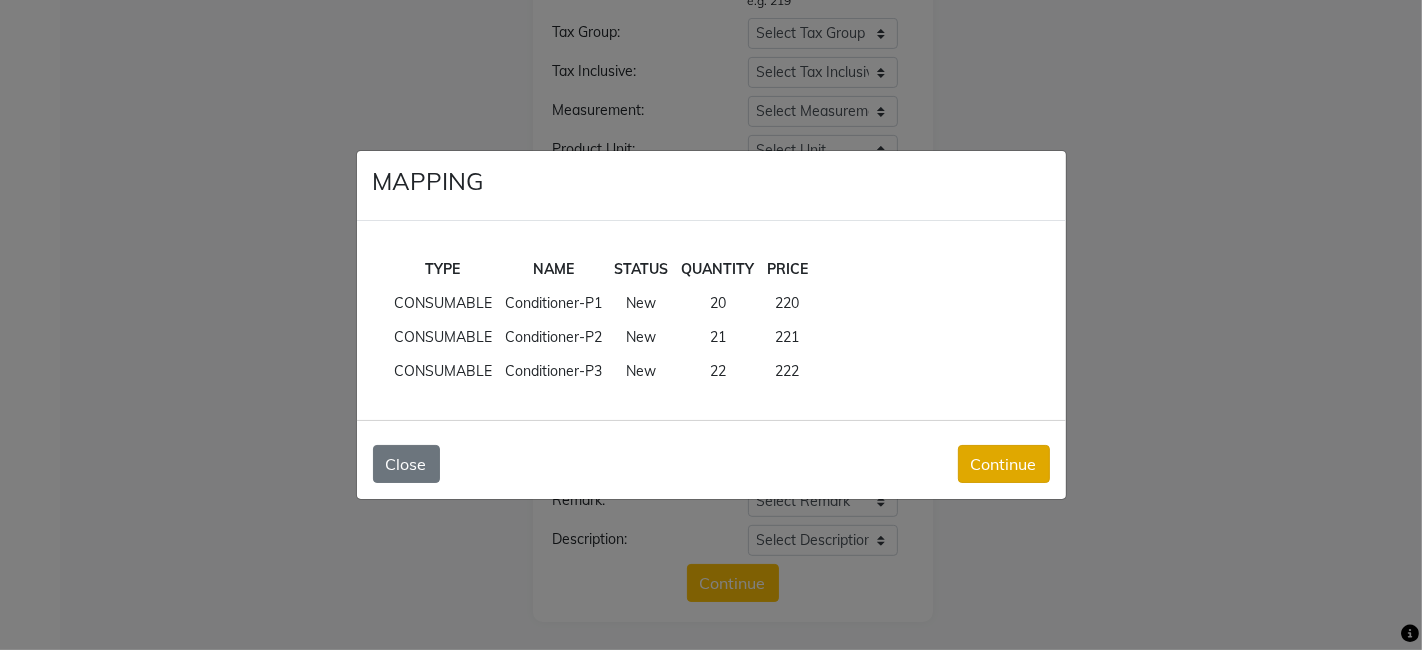 click on "Continue" 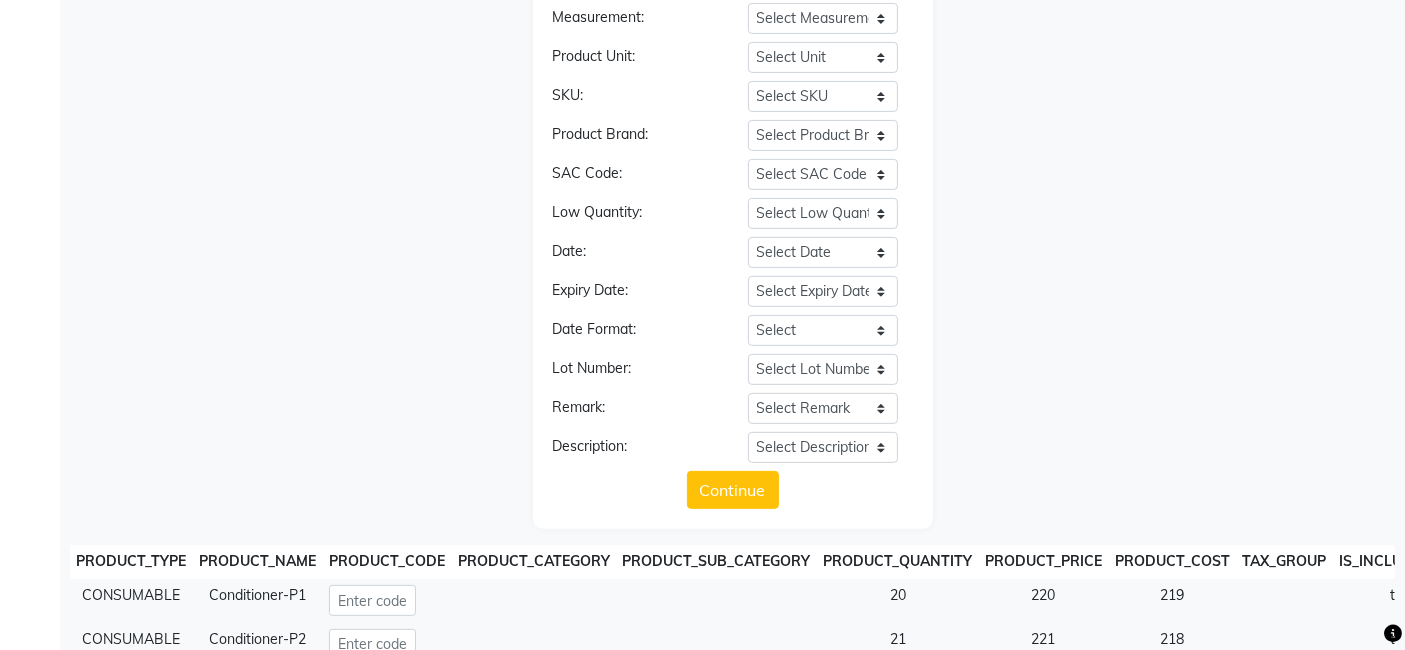 scroll, scrollTop: 855, scrollLeft: 0, axis: vertical 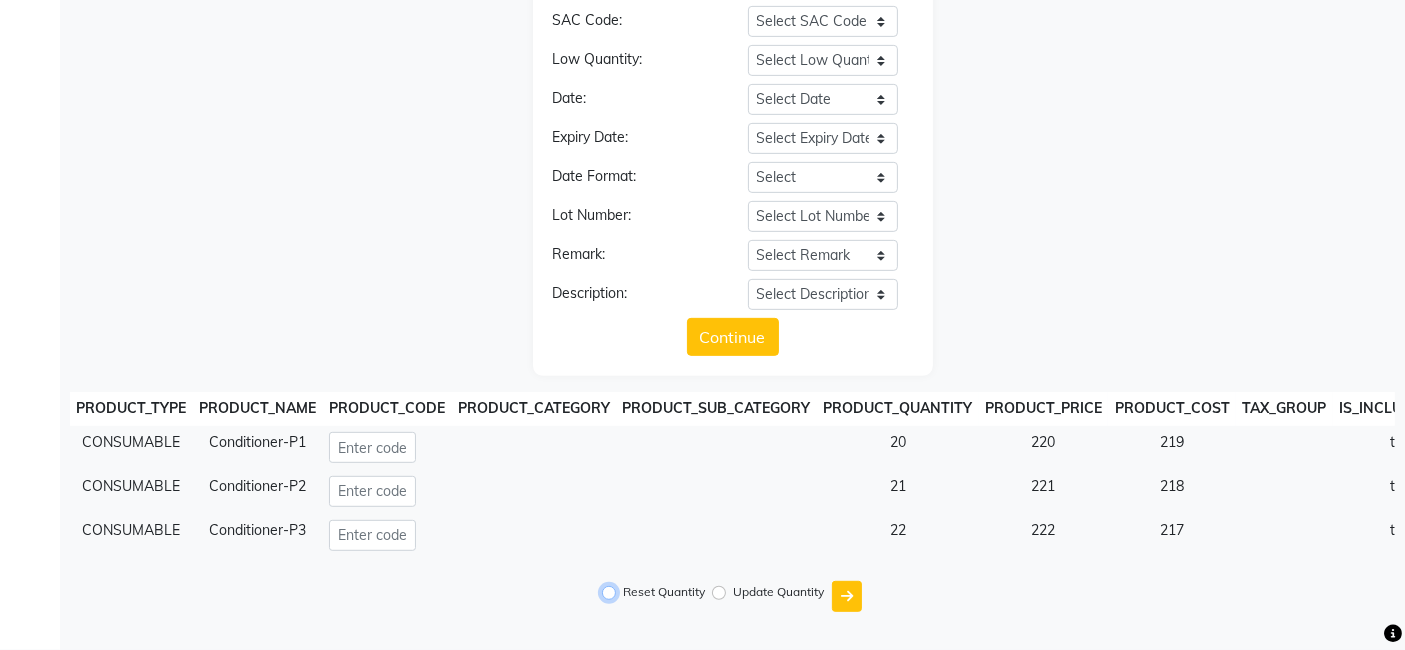 click on "Reset Quantity" at bounding box center [609, 593] 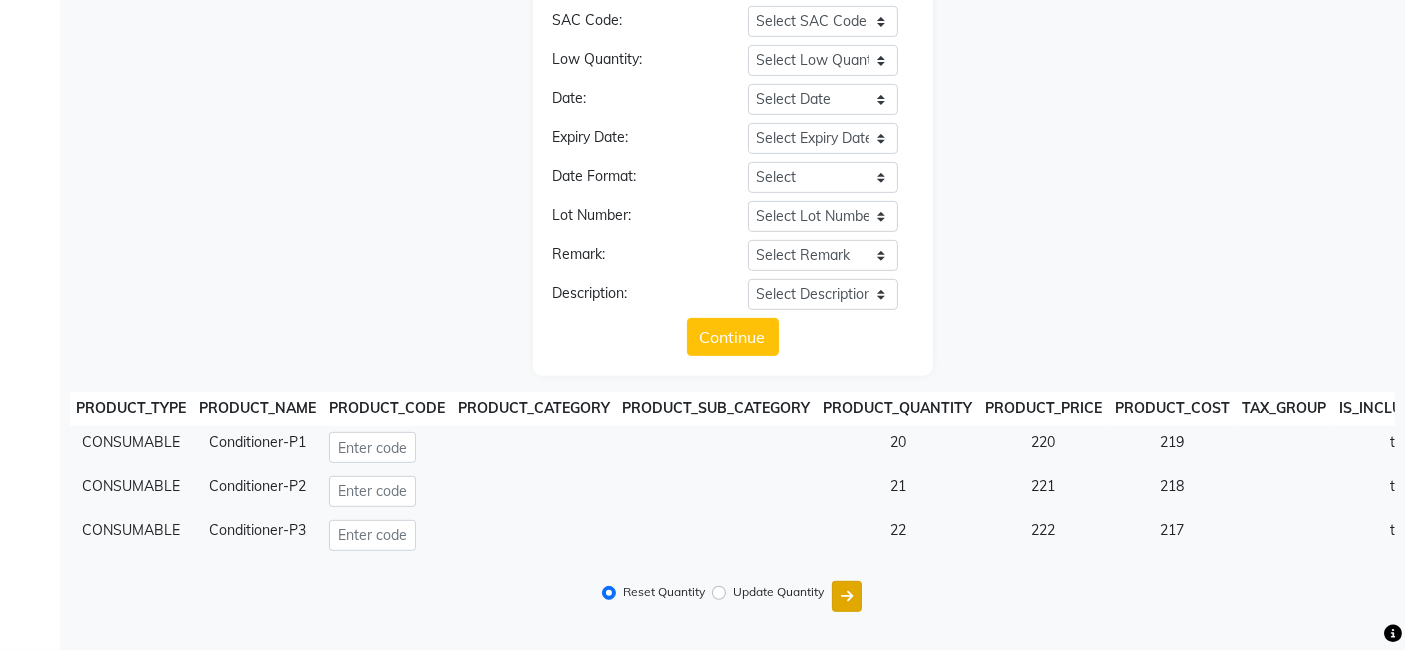 click 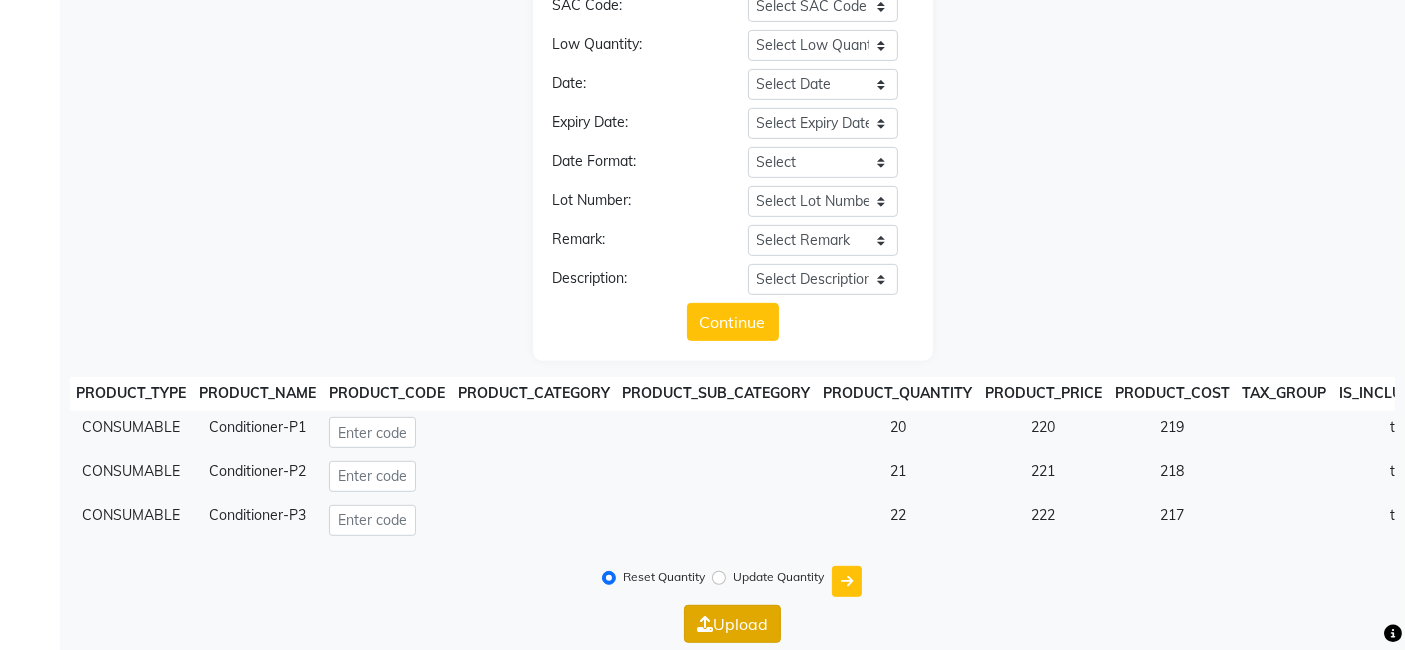 click on "Upload" 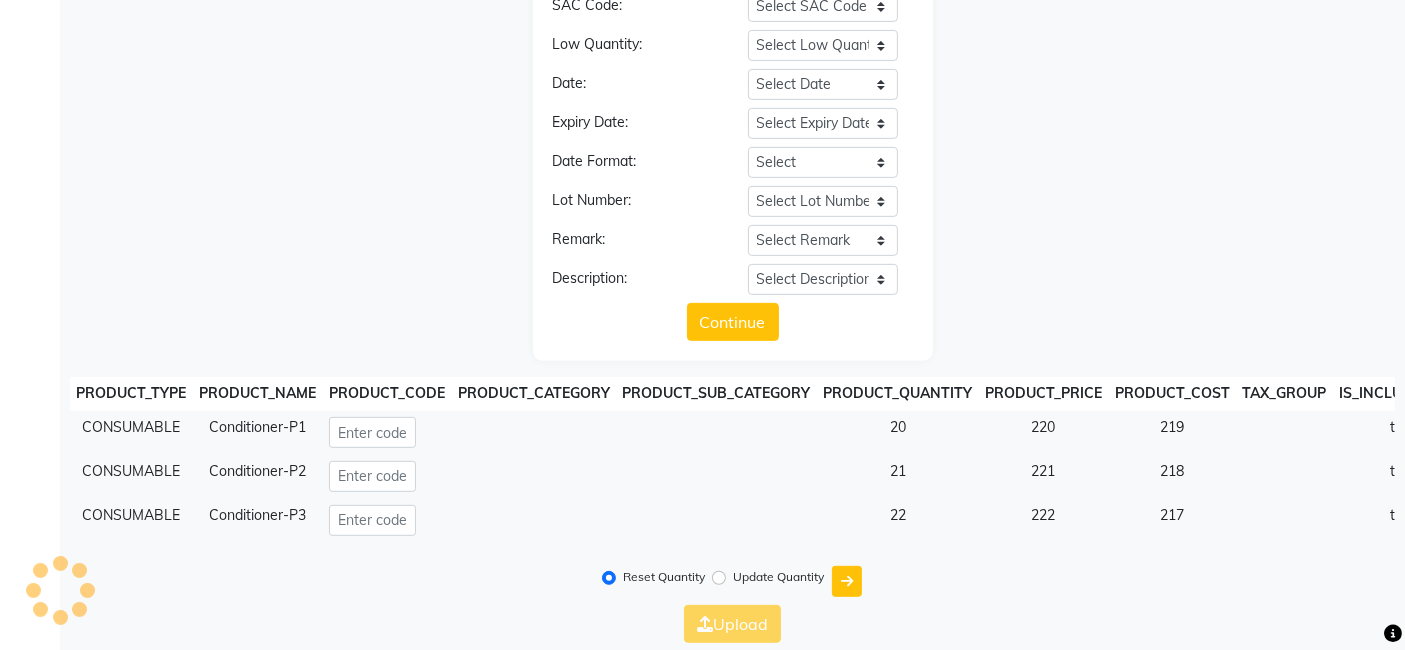 scroll, scrollTop: 0, scrollLeft: 0, axis: both 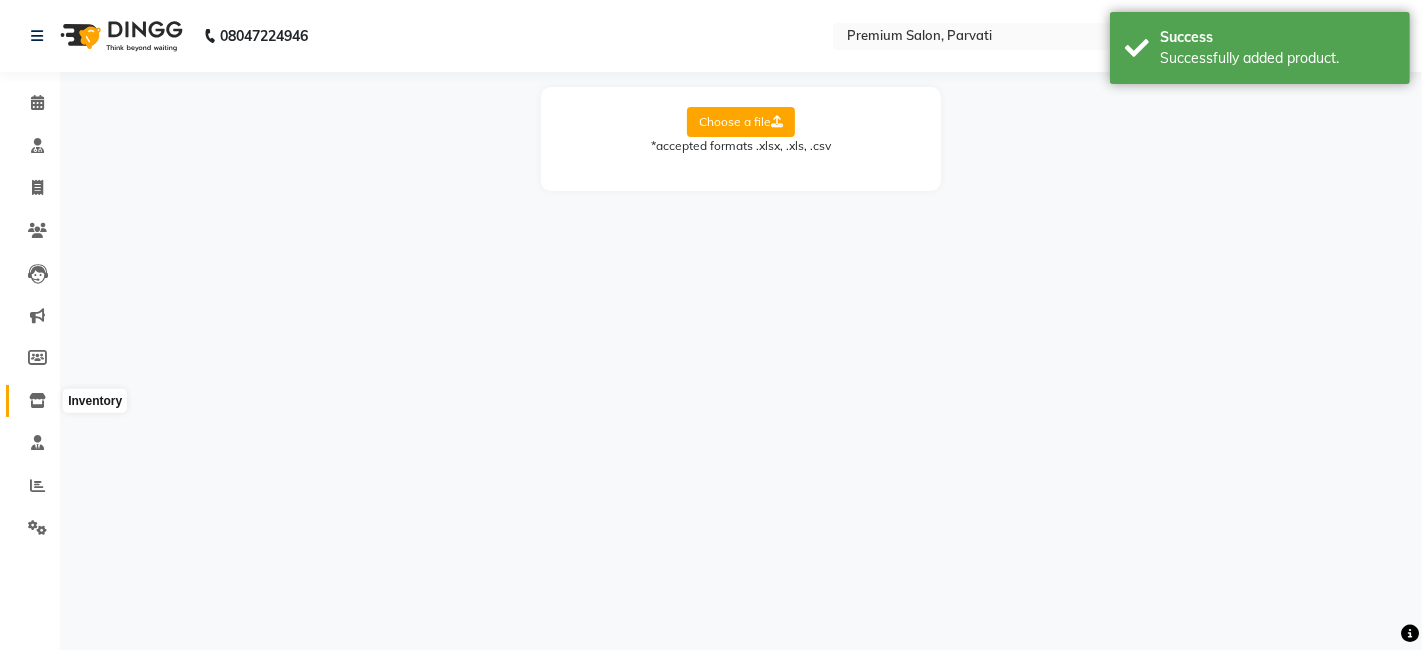 click 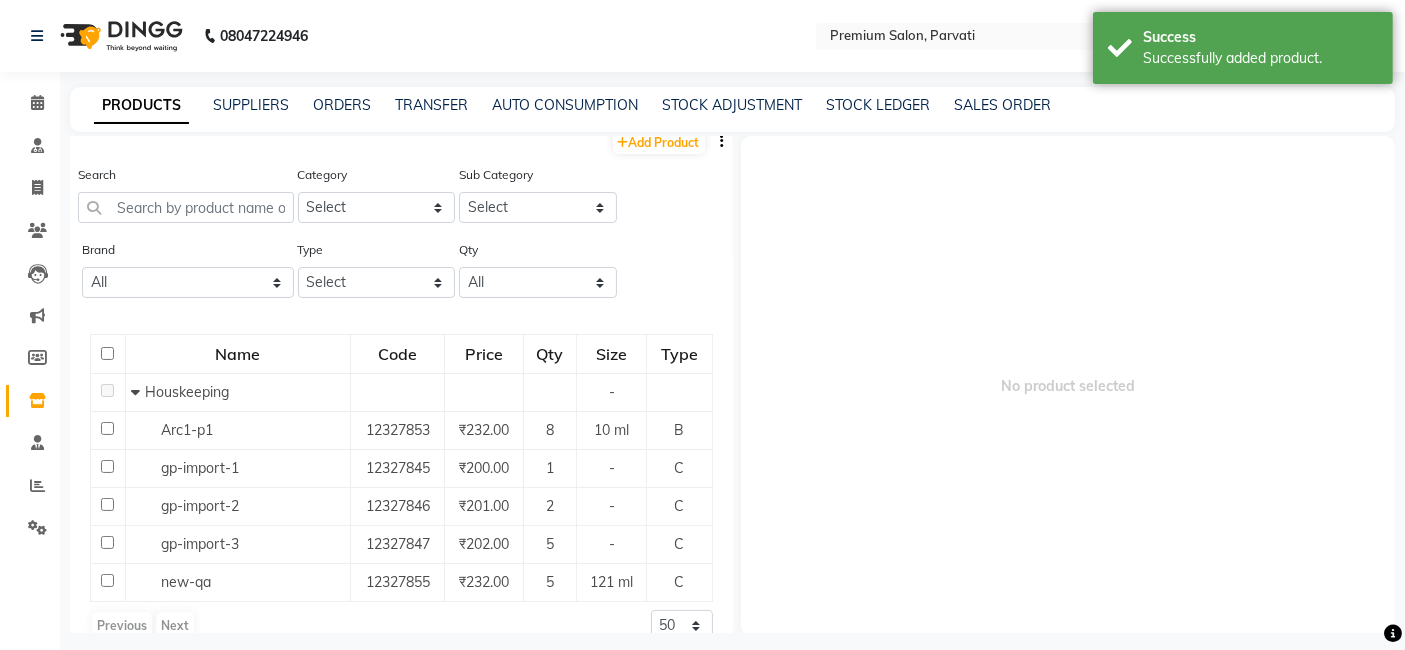 scroll, scrollTop: 0, scrollLeft: 0, axis: both 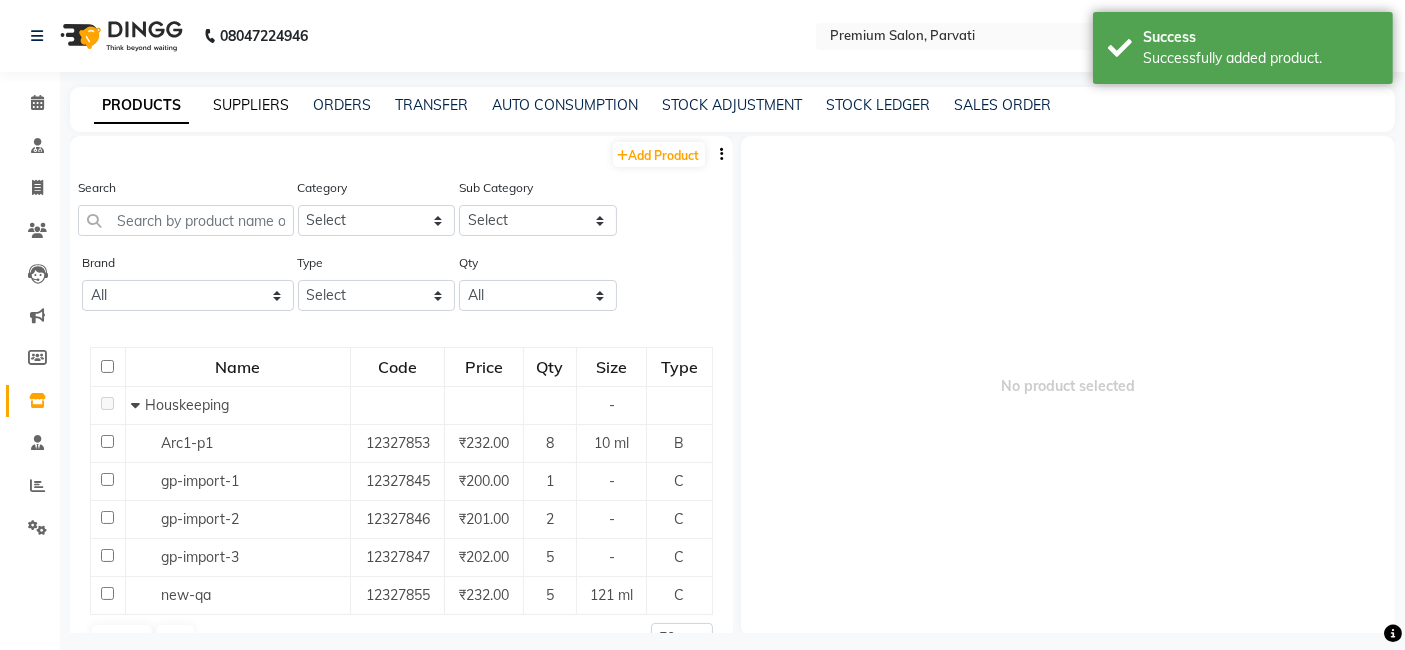 click on "SUPPLIERS" 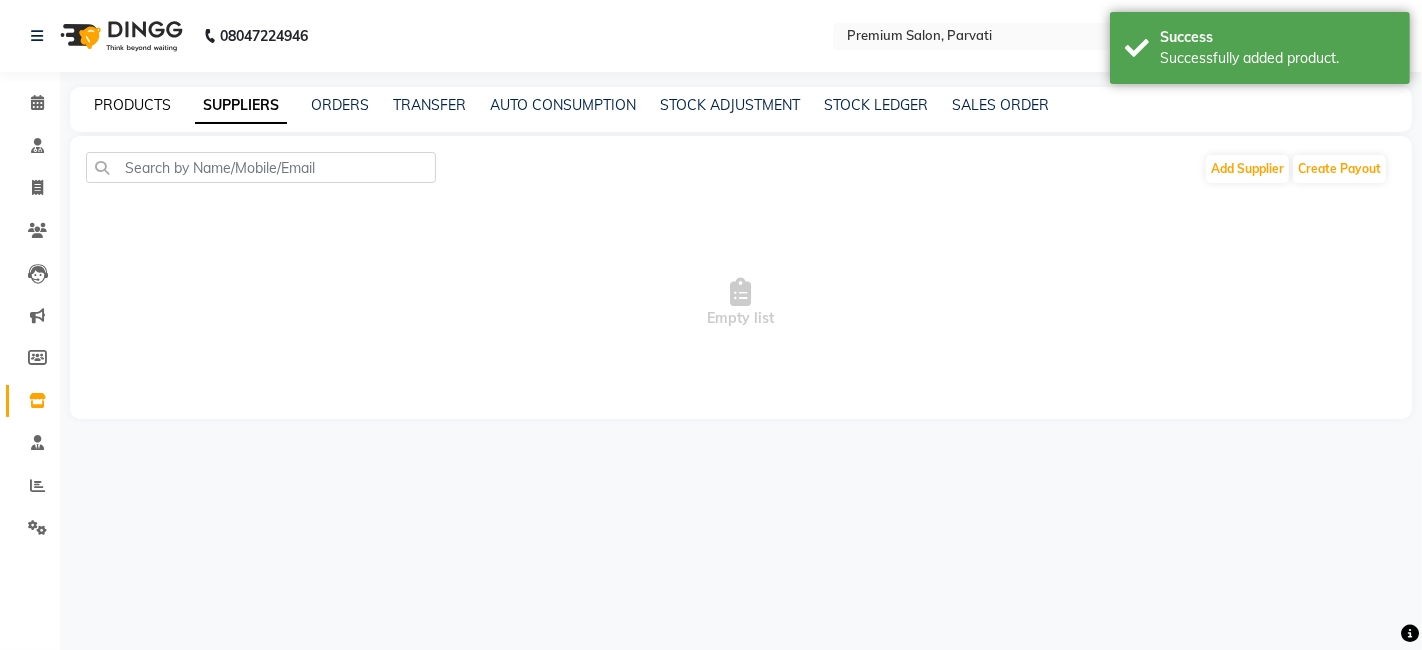click on "PRODUCTS" 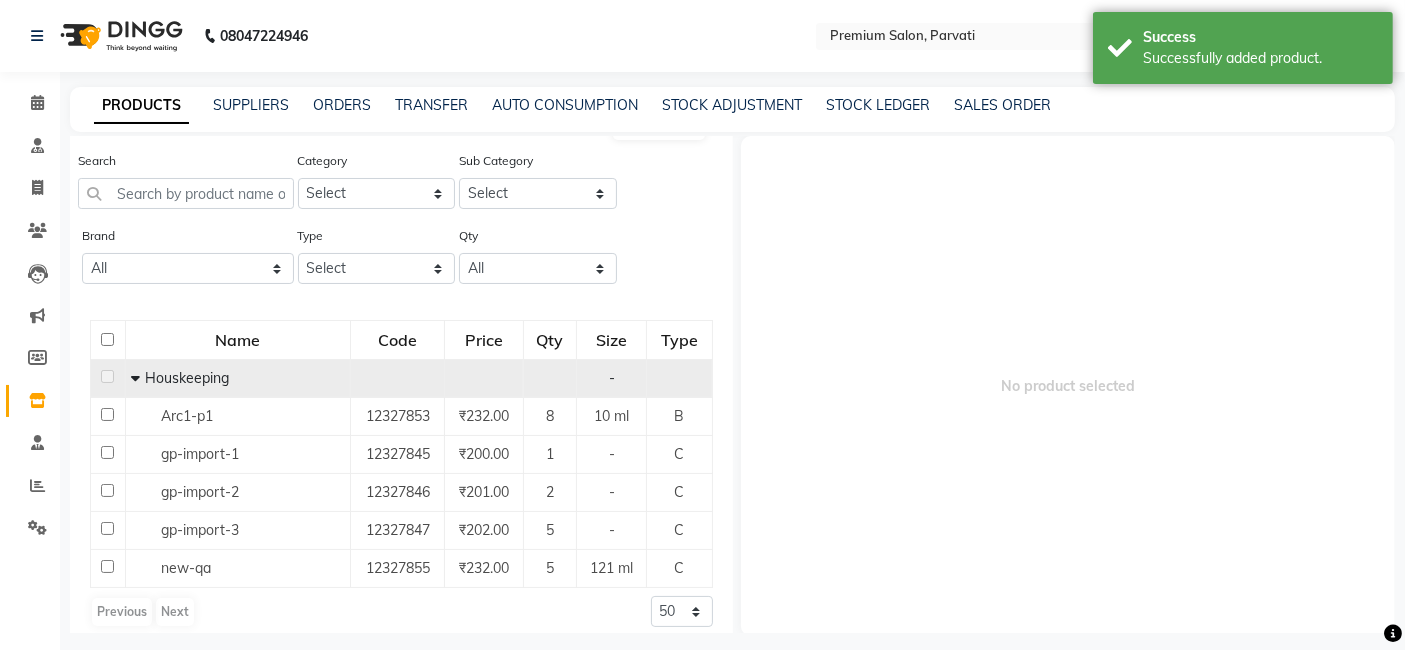 scroll, scrollTop: 40, scrollLeft: 0, axis: vertical 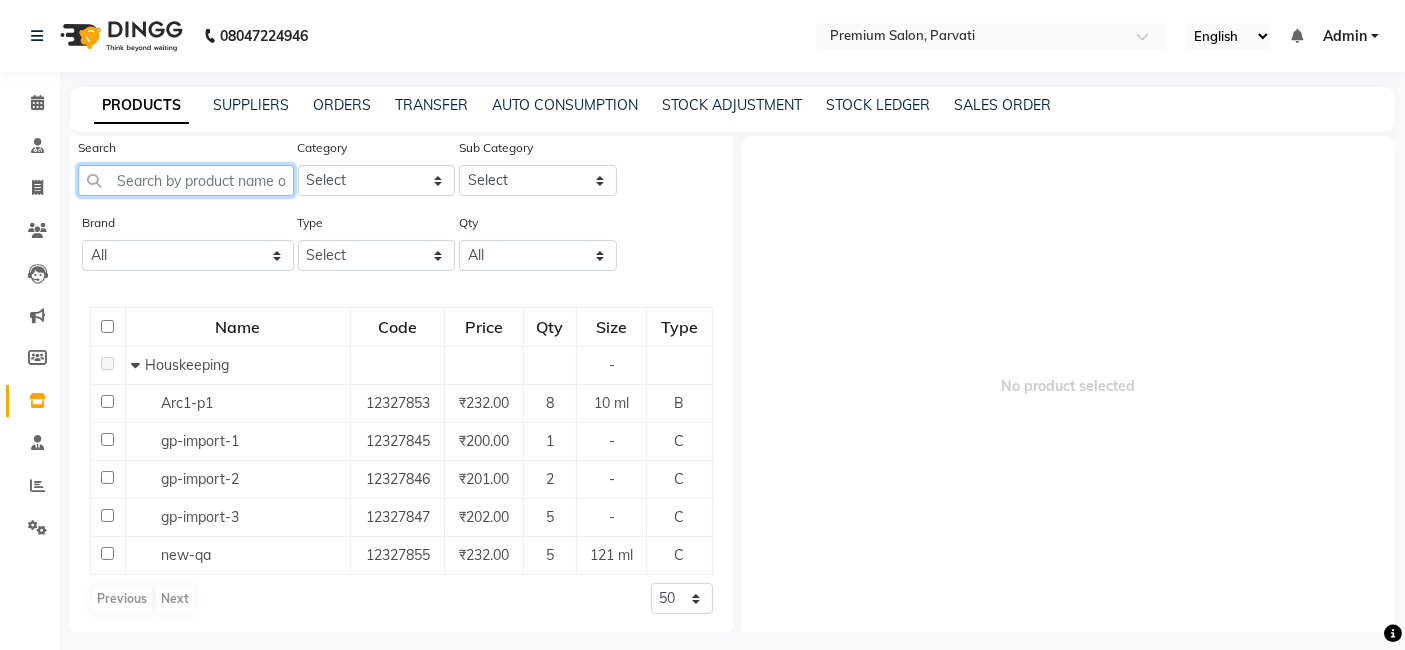 click 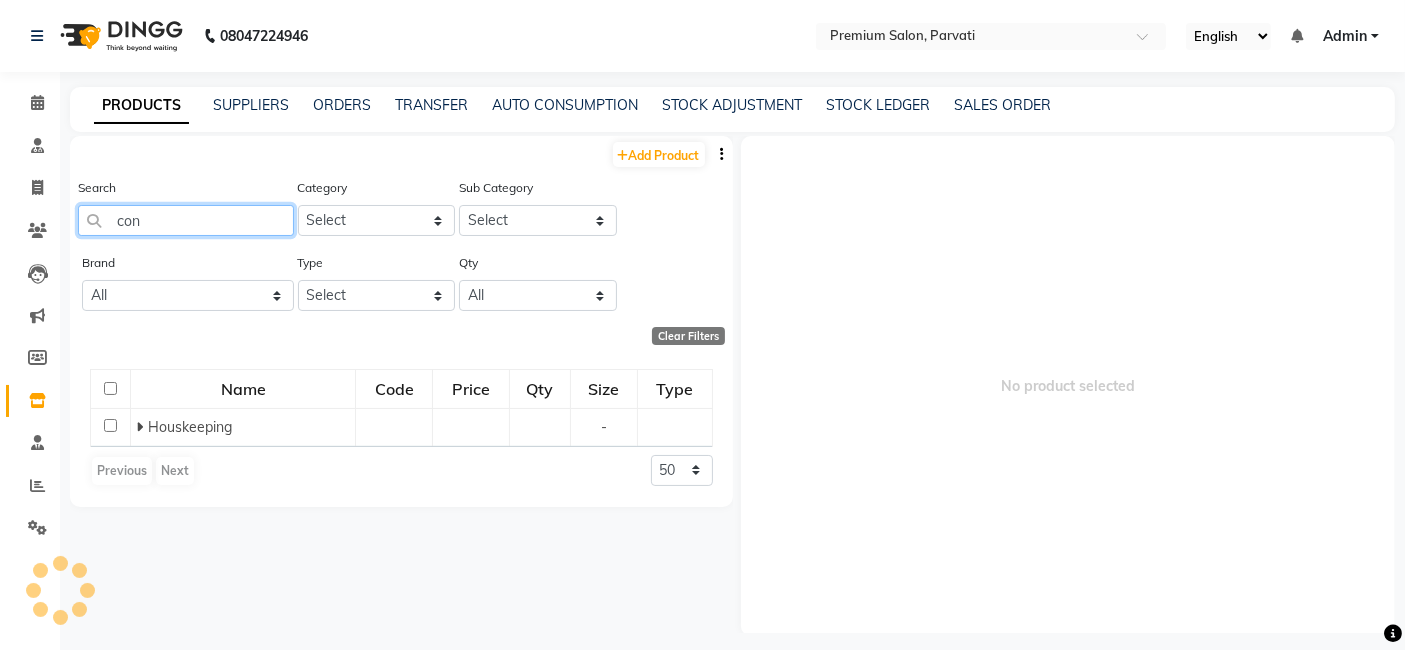 scroll, scrollTop: 0, scrollLeft: 0, axis: both 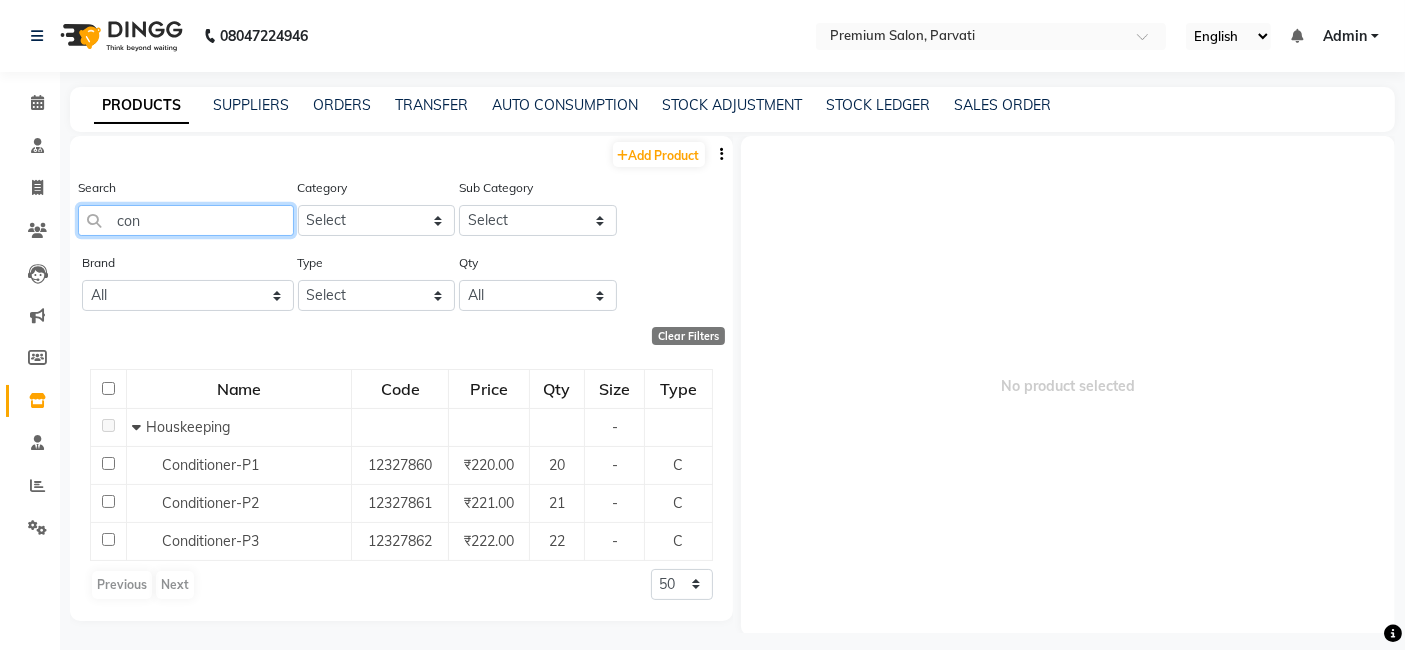 type on "con" 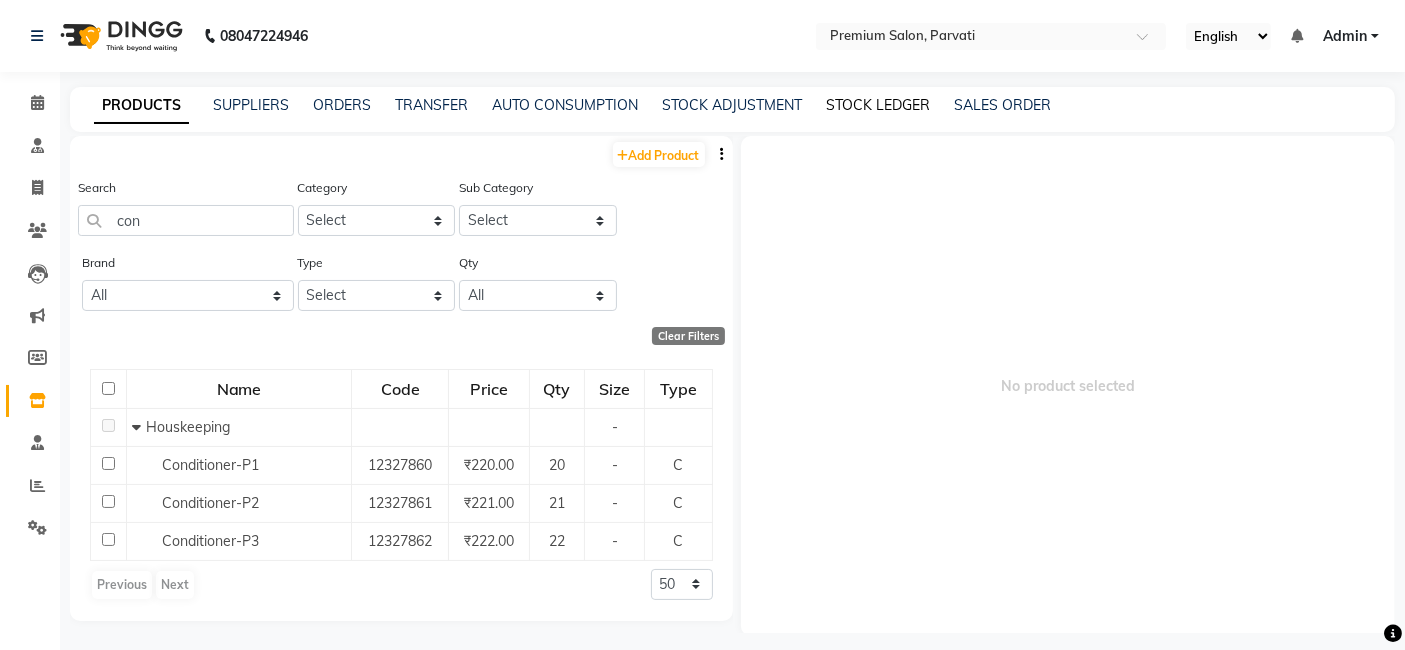 click on "STOCK LEDGER" 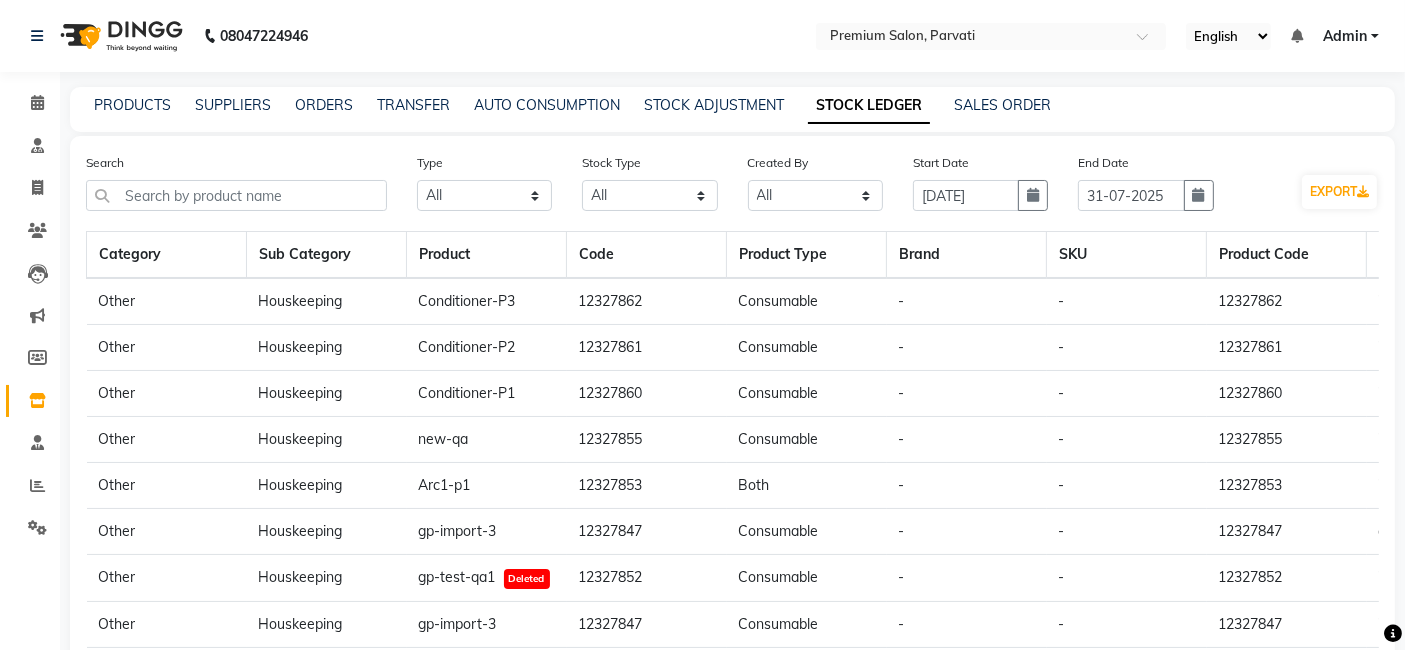 scroll, scrollTop: 0, scrollLeft: 0, axis: both 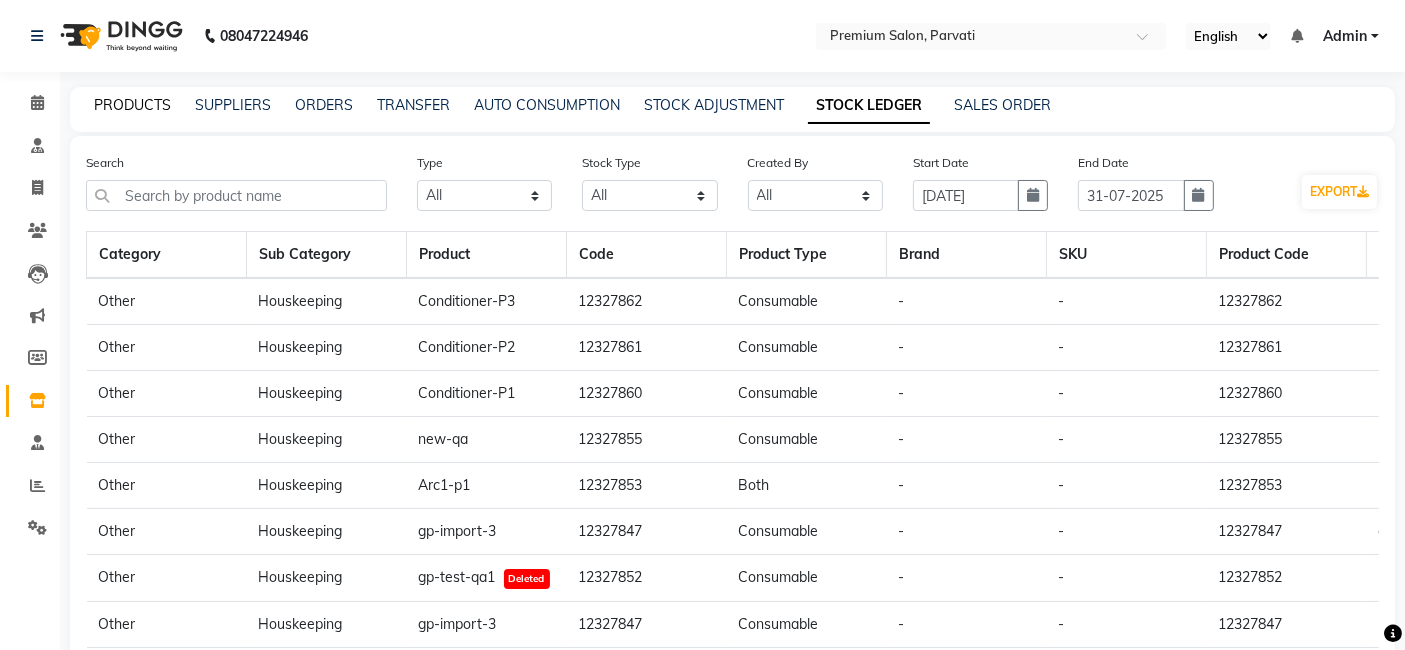 click on "PRODUCTS" 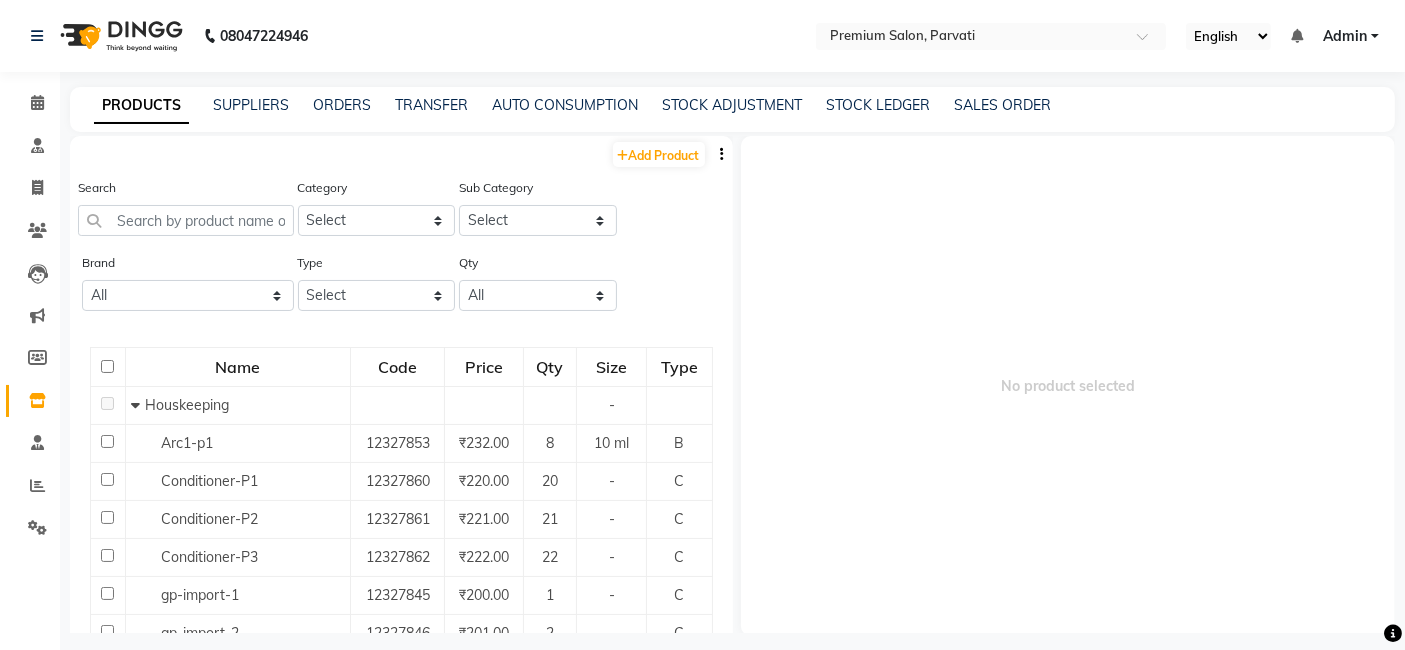 click 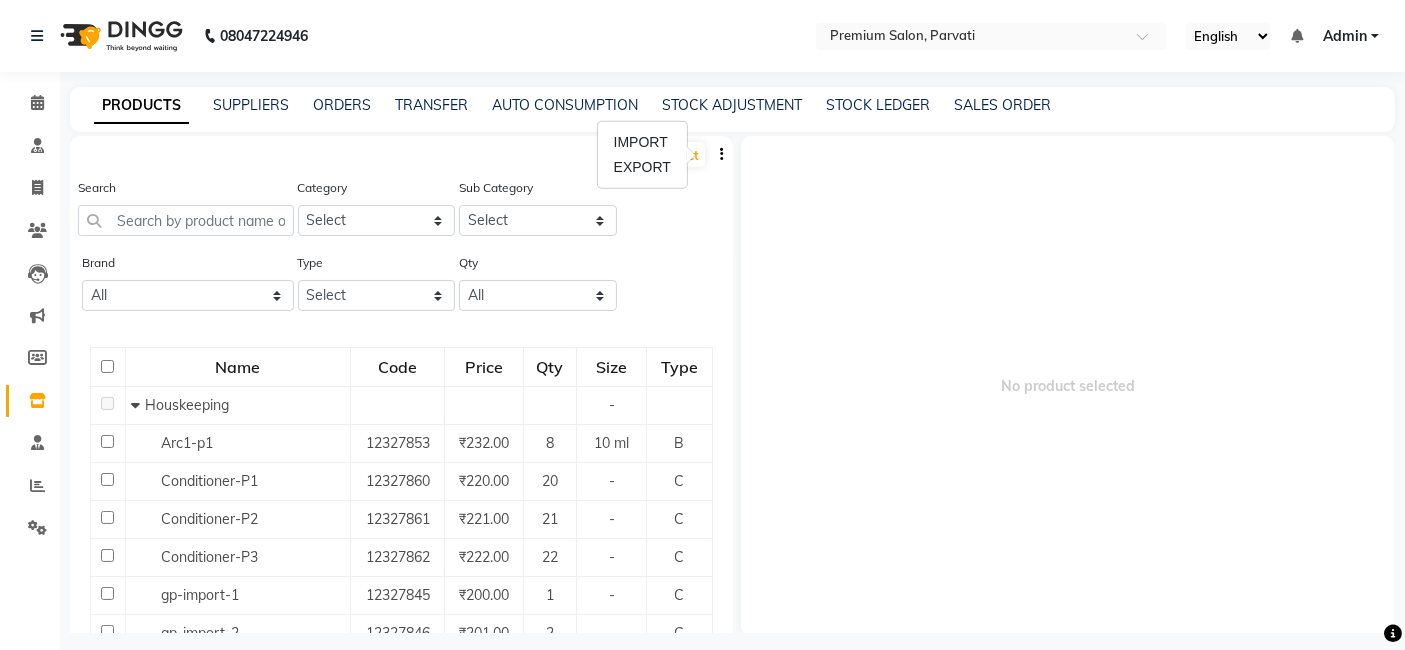 click on "Brand All Type Select Both Retail Consumable Qty All Low Out Of Stock" 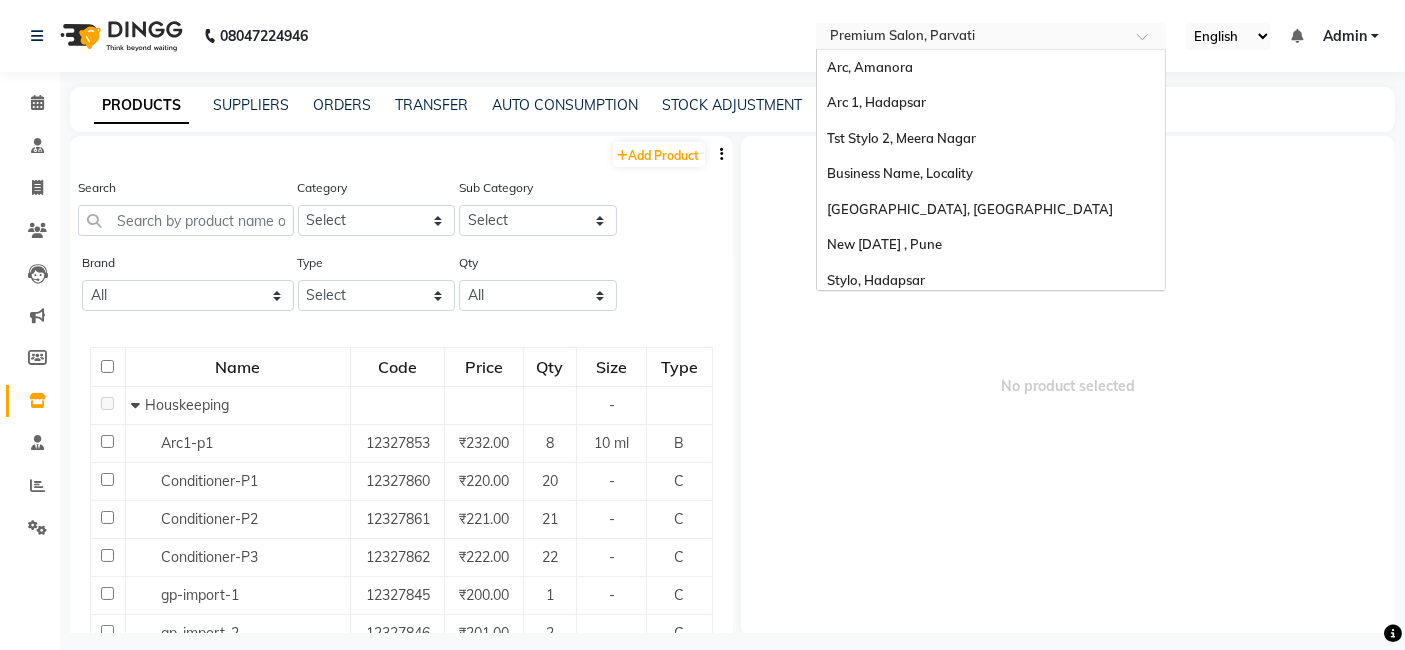 click at bounding box center [971, 38] 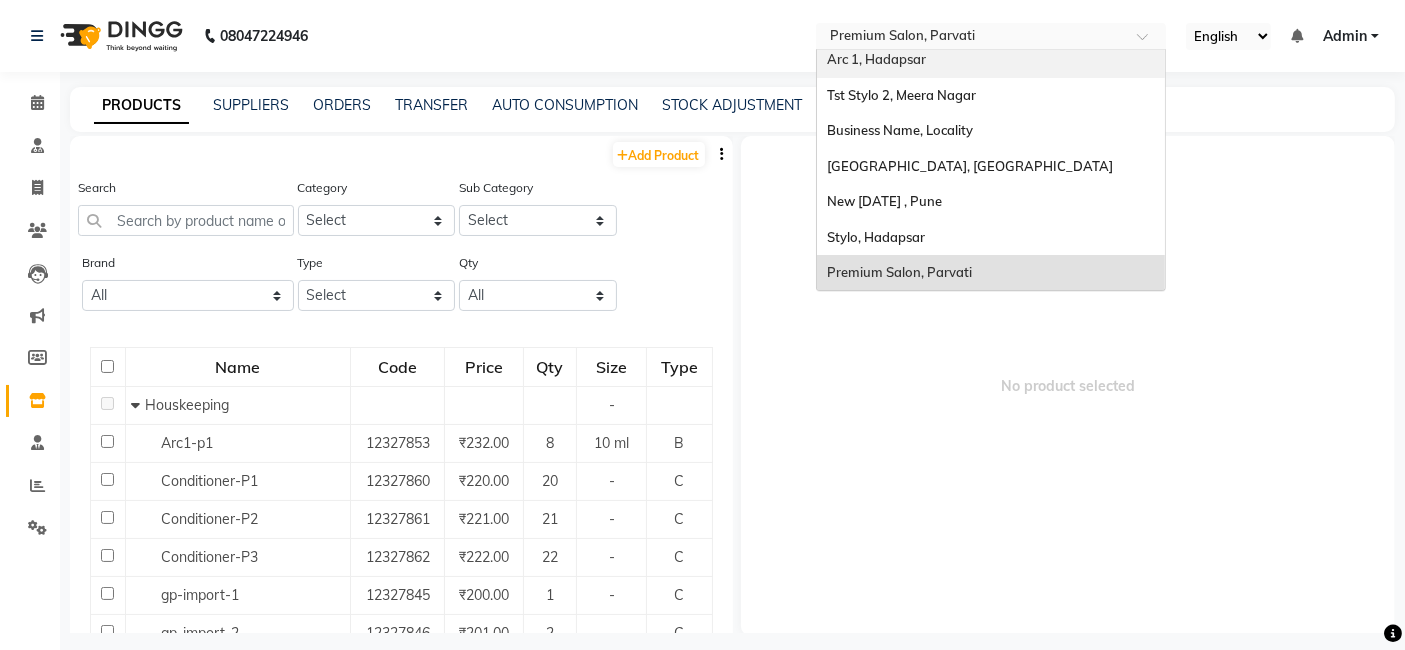 click on "Arc 1, Hadapsar" at bounding box center (876, 59) 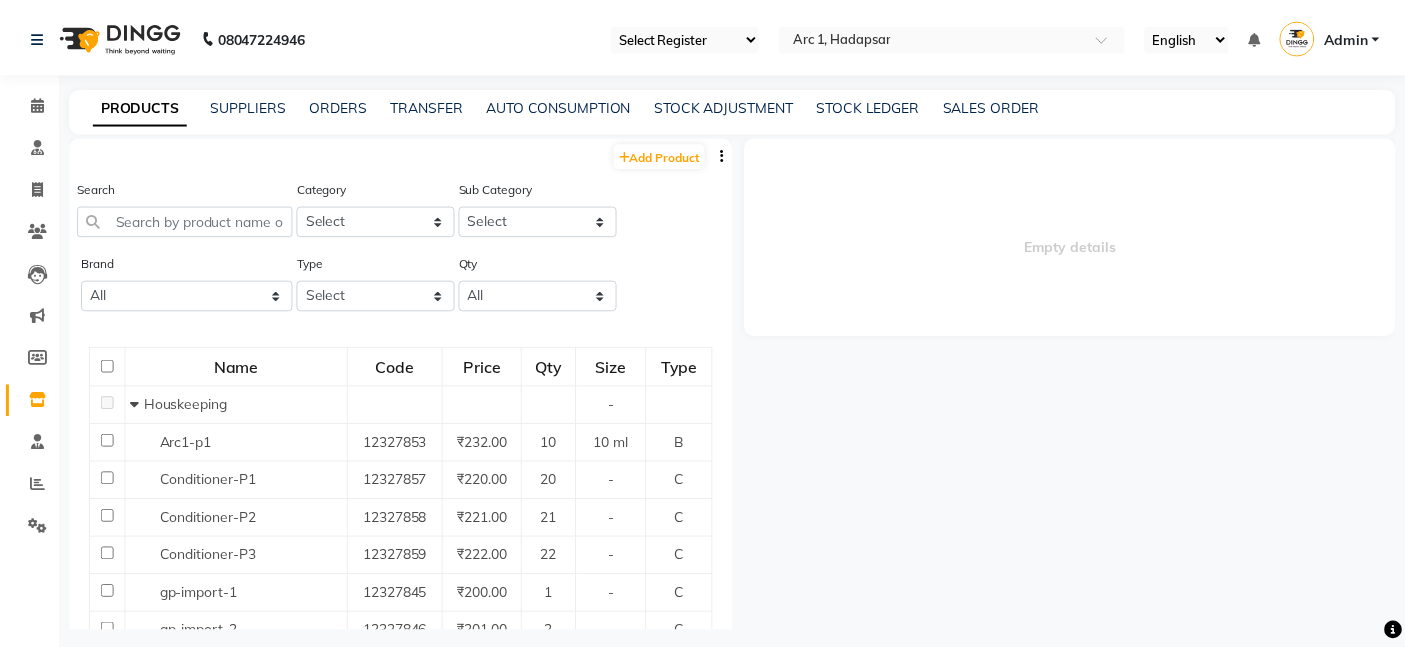 scroll, scrollTop: 0, scrollLeft: 0, axis: both 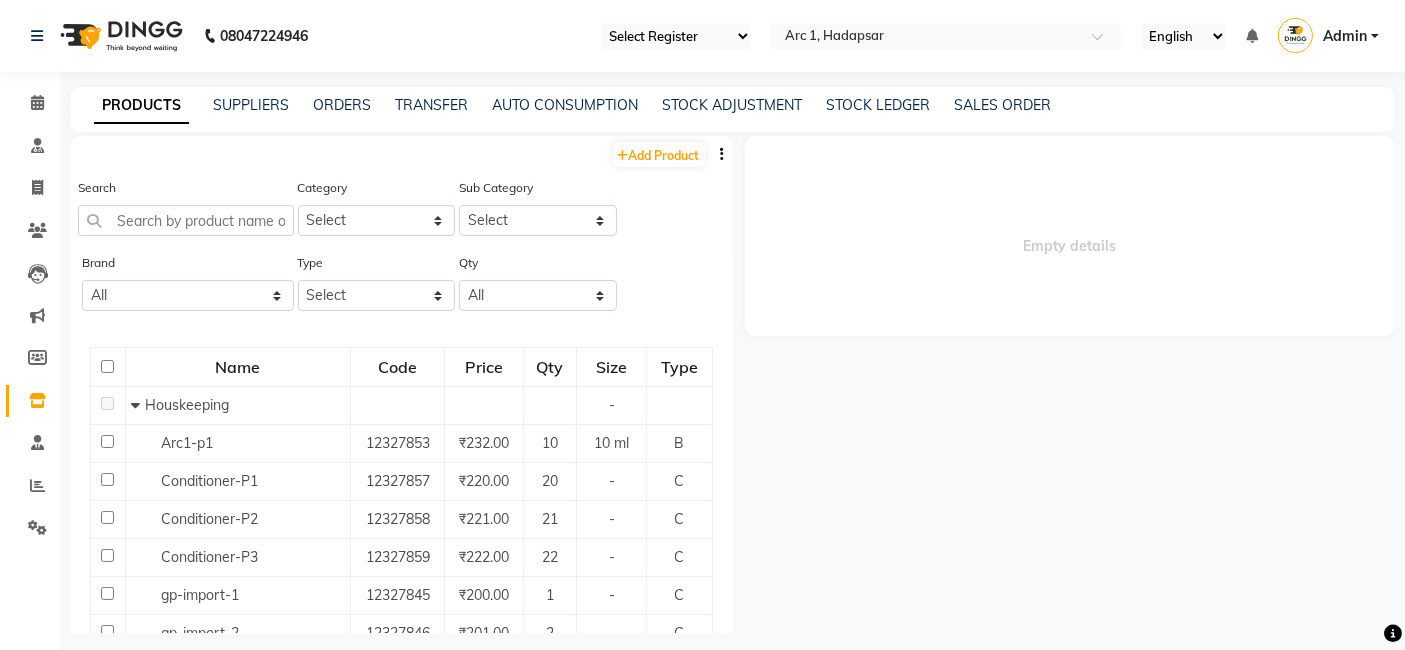 click 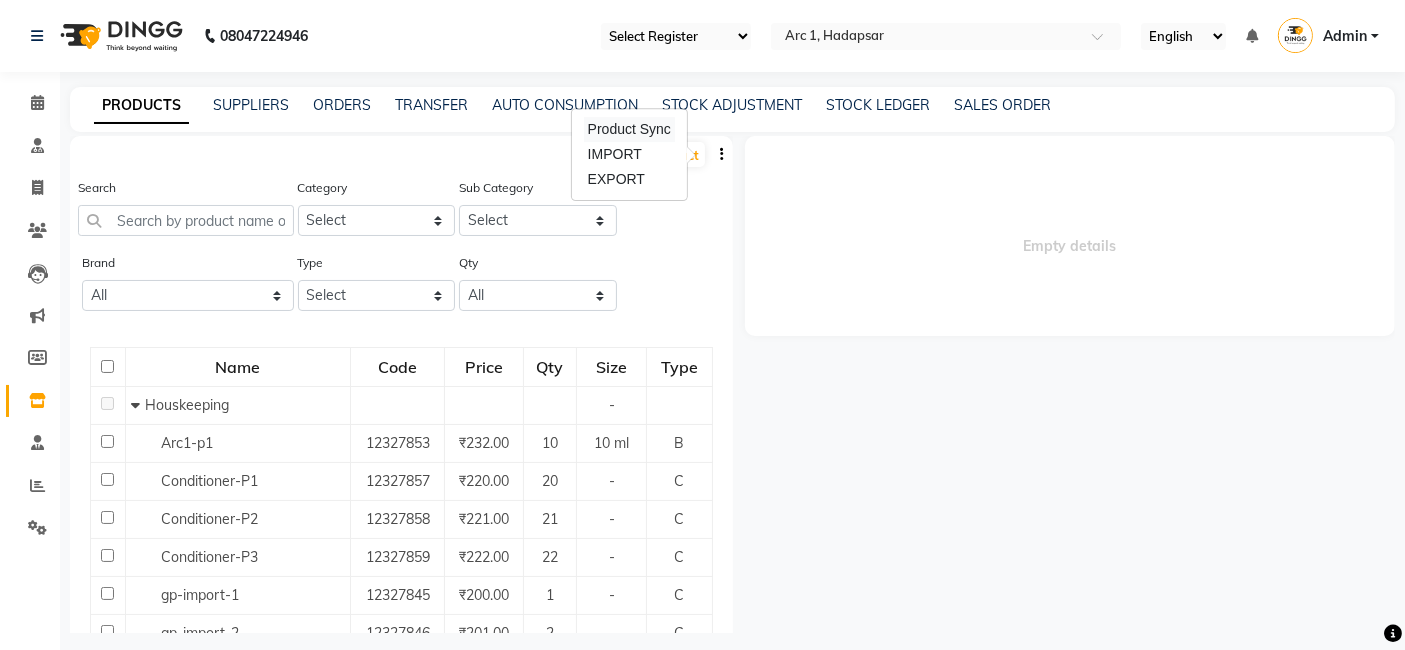 click on "Product Sync" at bounding box center (629, 129) 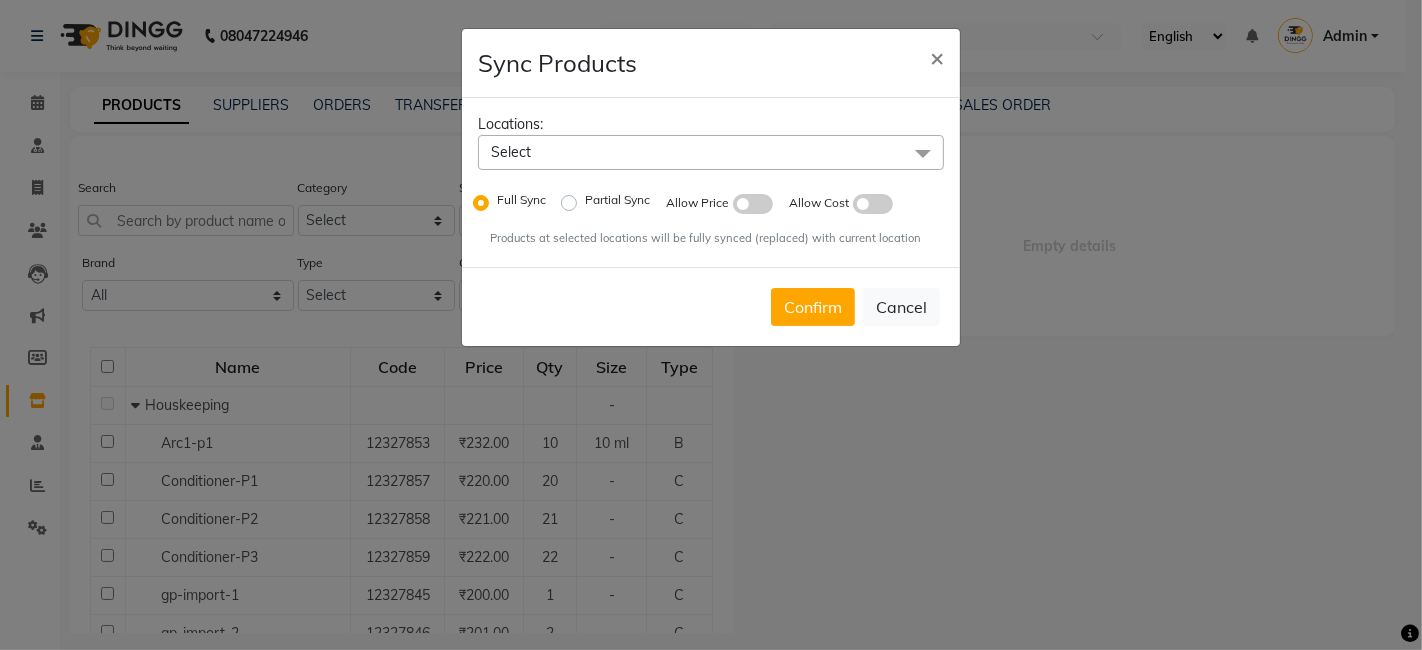 click on "Select" 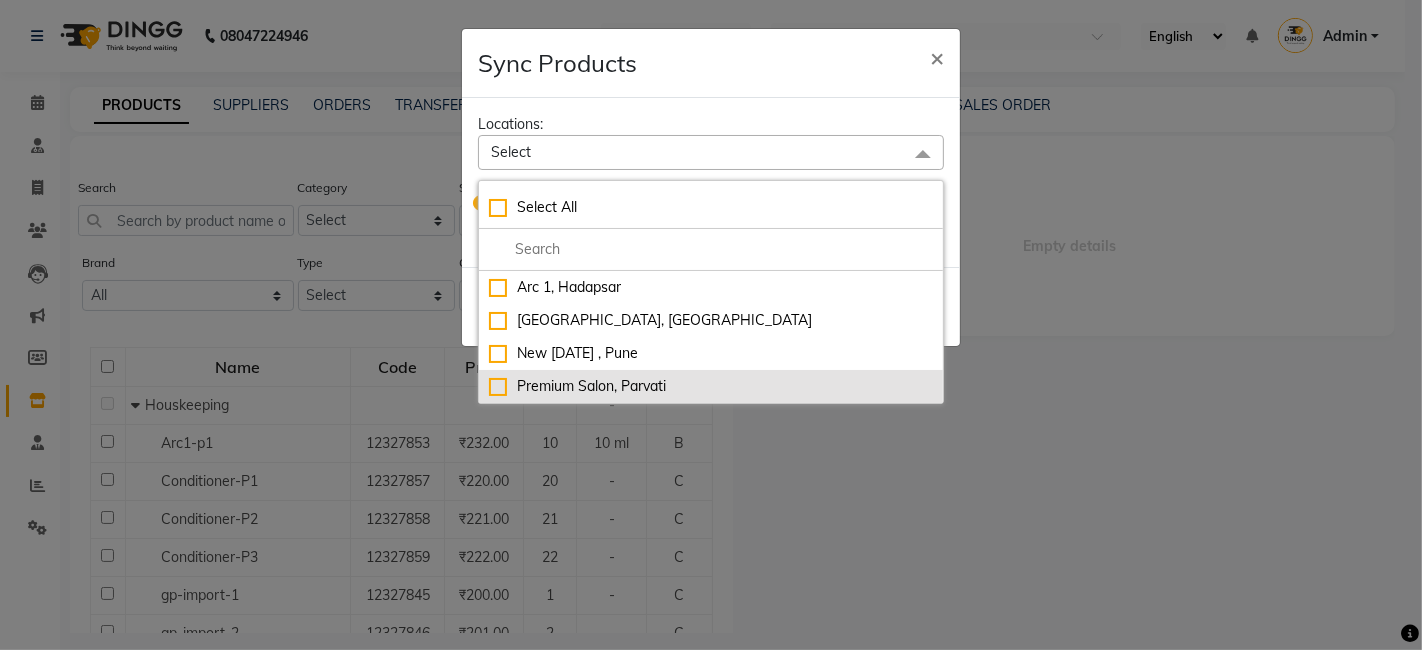 click on "Premium Salon, Parvati" 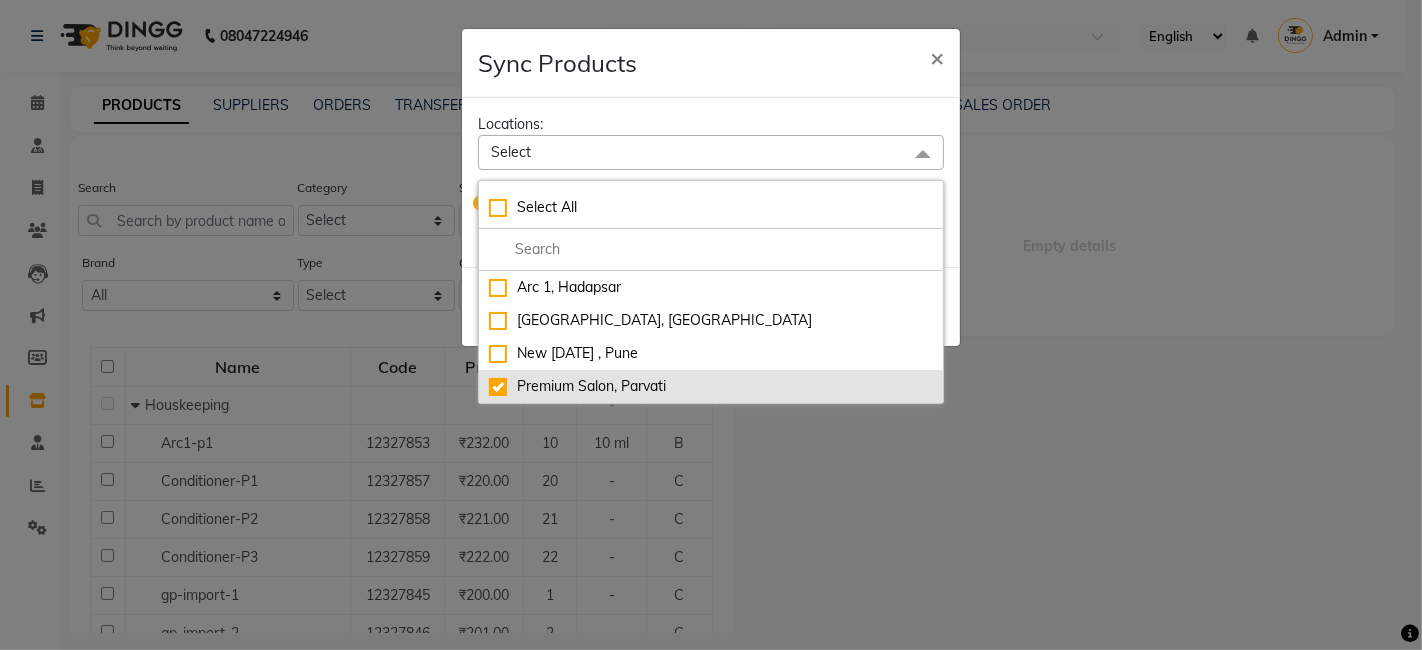 checkbox on "true" 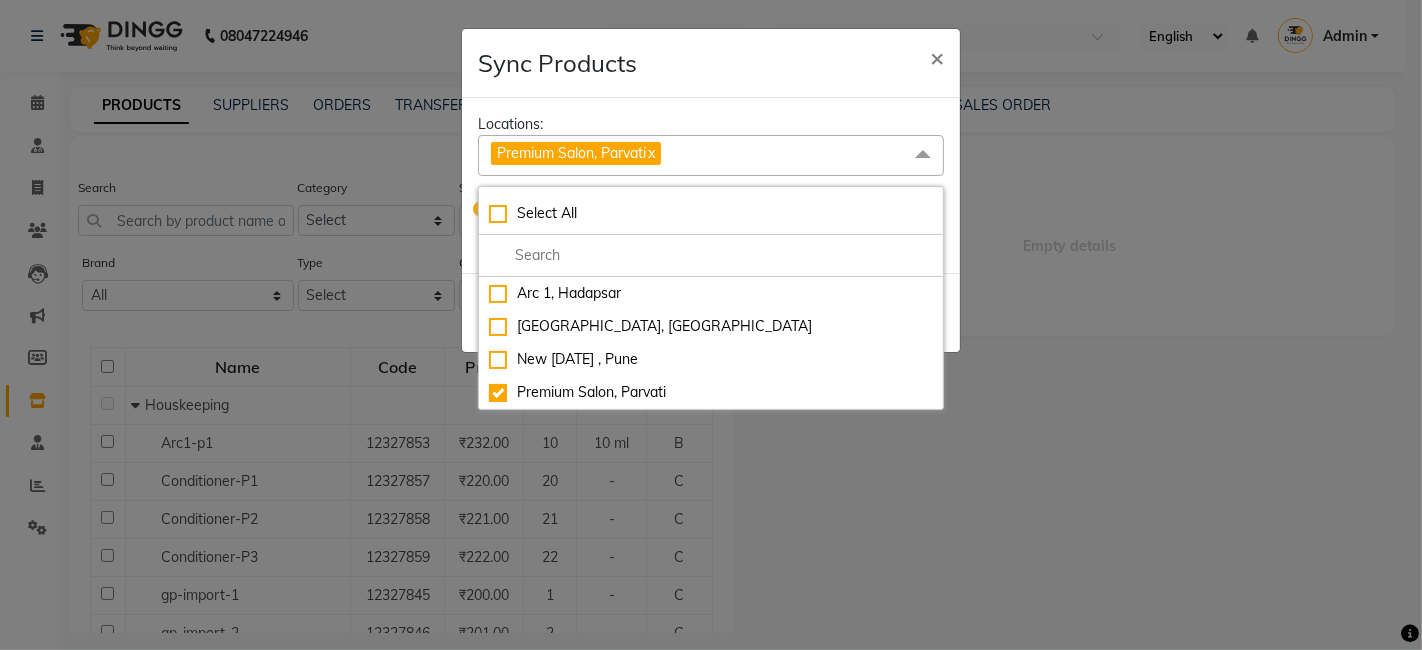click on "Sync Products ×" 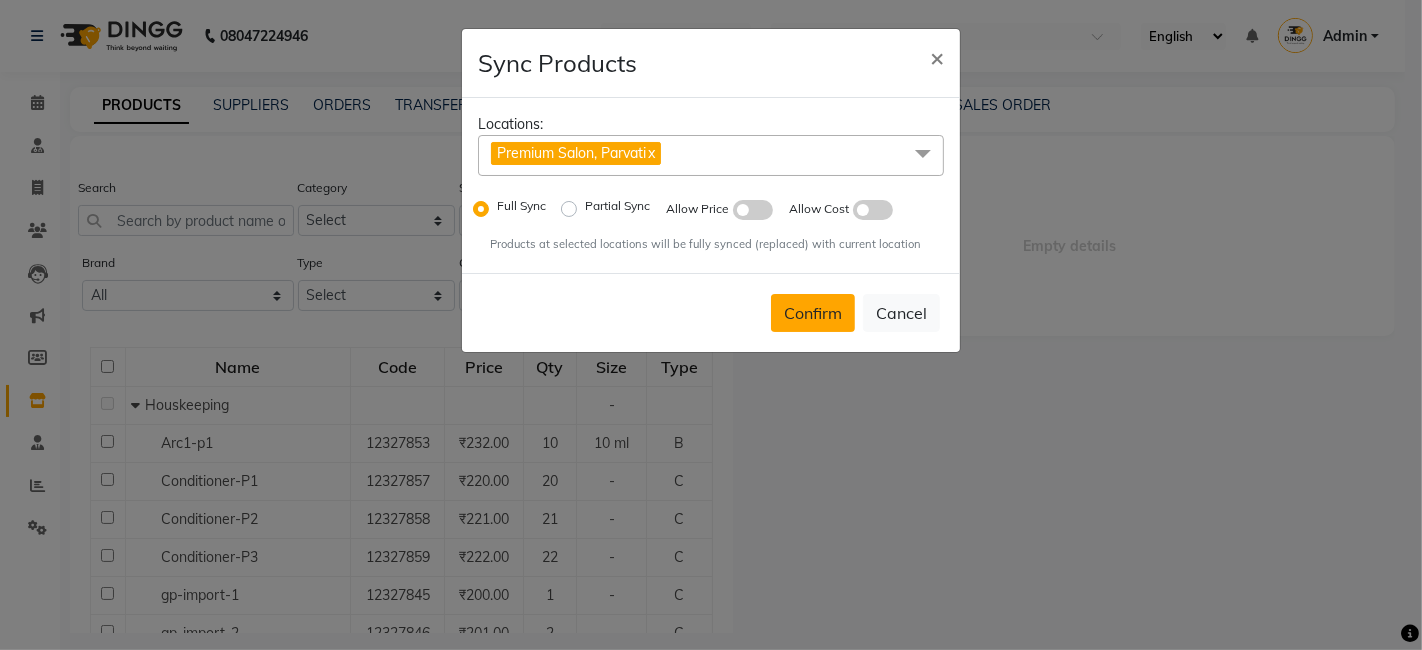 click on "Confirm" 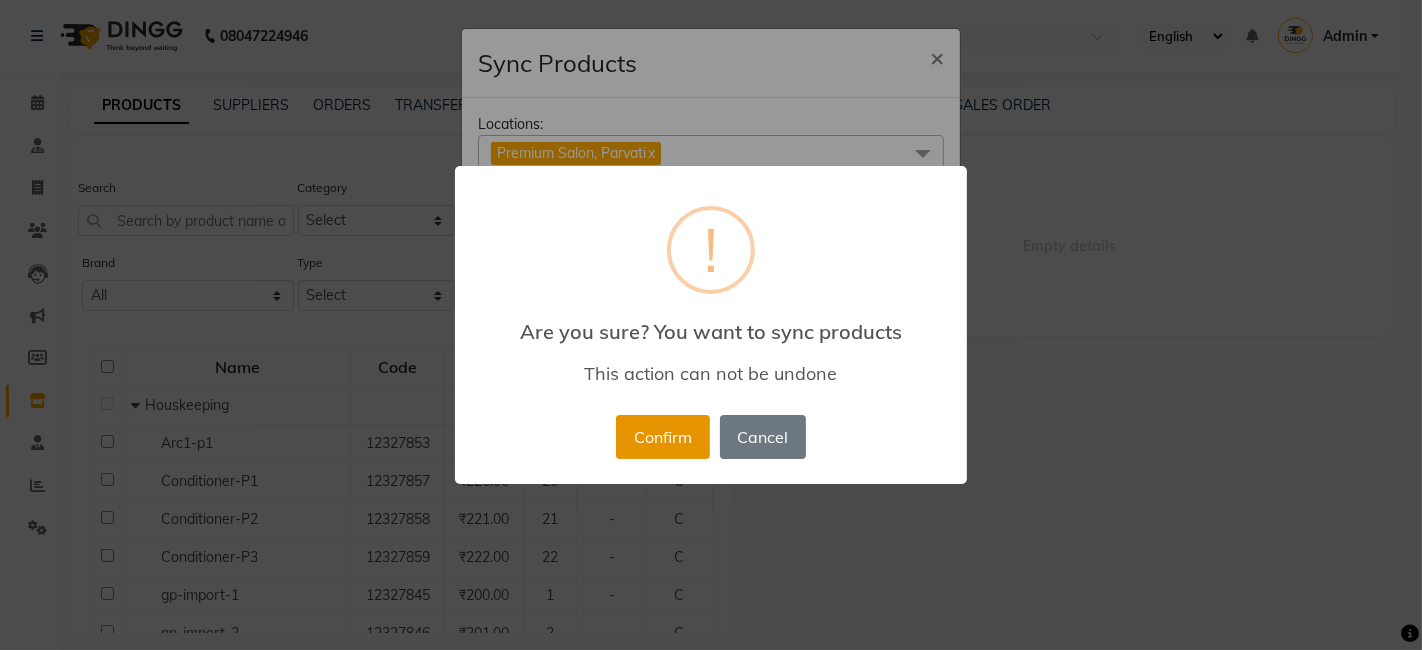 click on "Confirm" at bounding box center (662, 437) 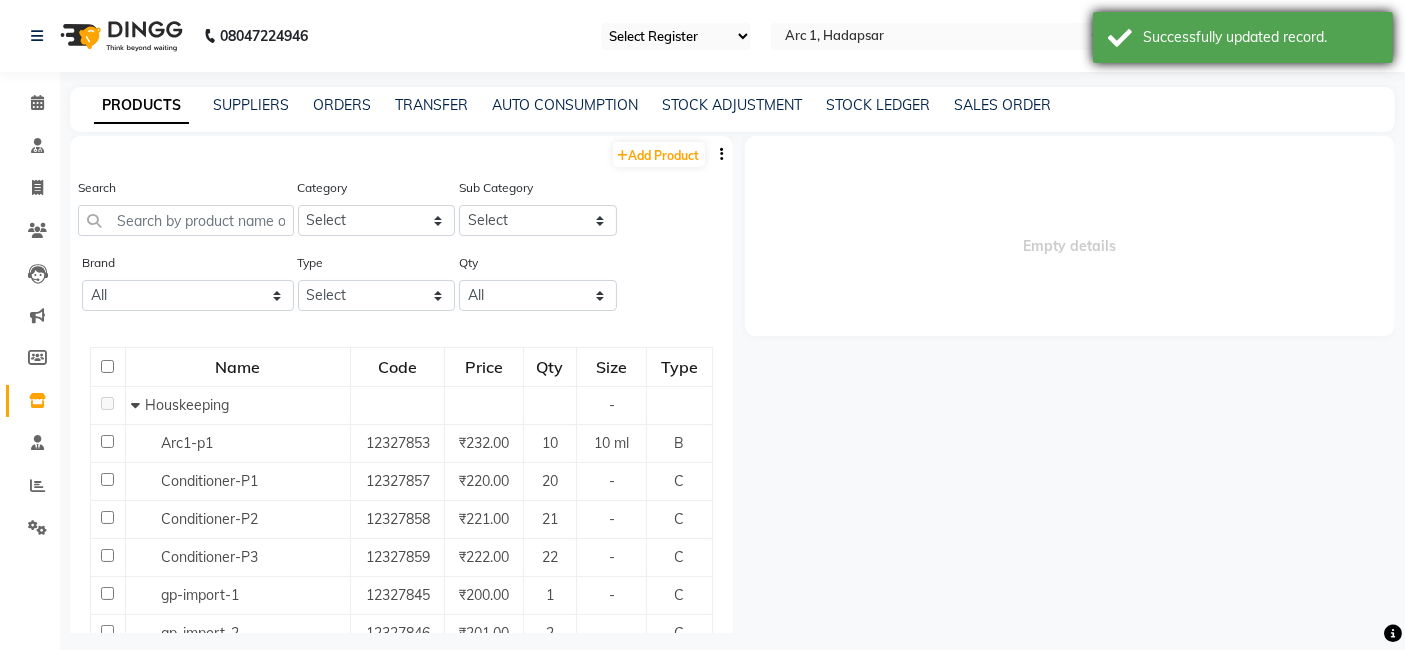 click on "Successfully updated record." at bounding box center (1260, 37) 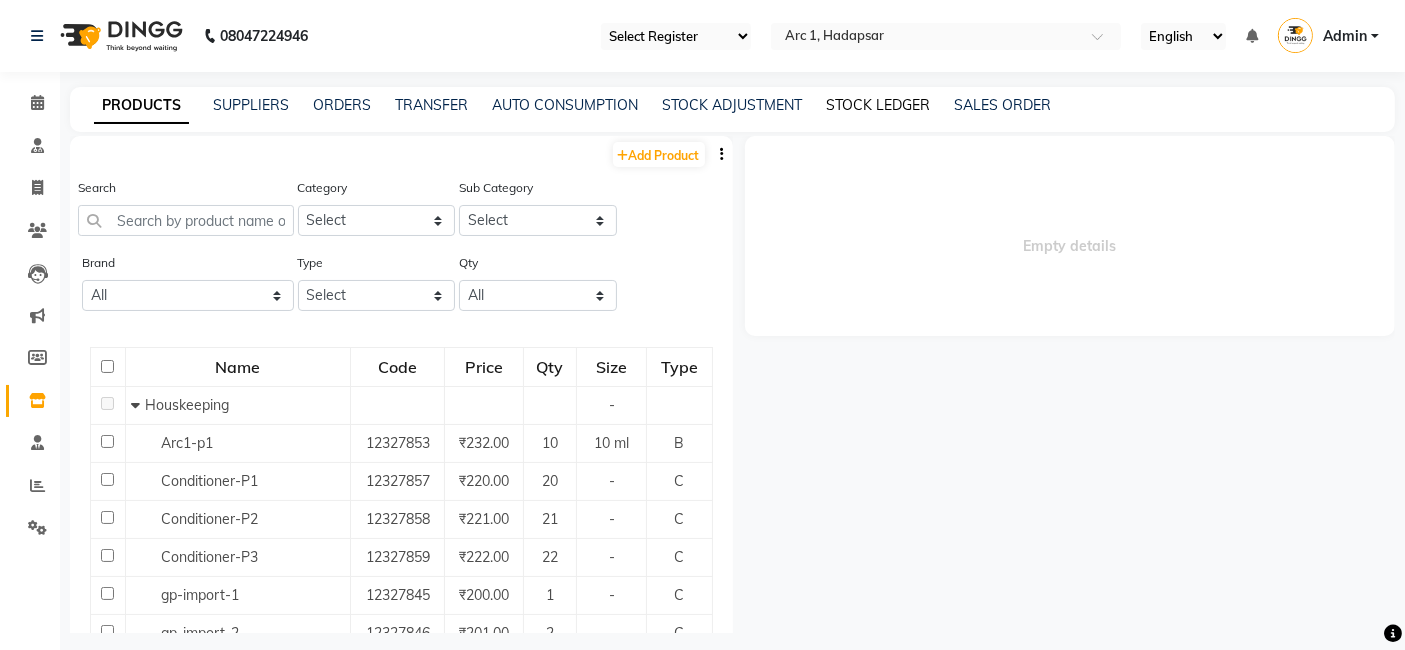 click on "STOCK LEDGER" 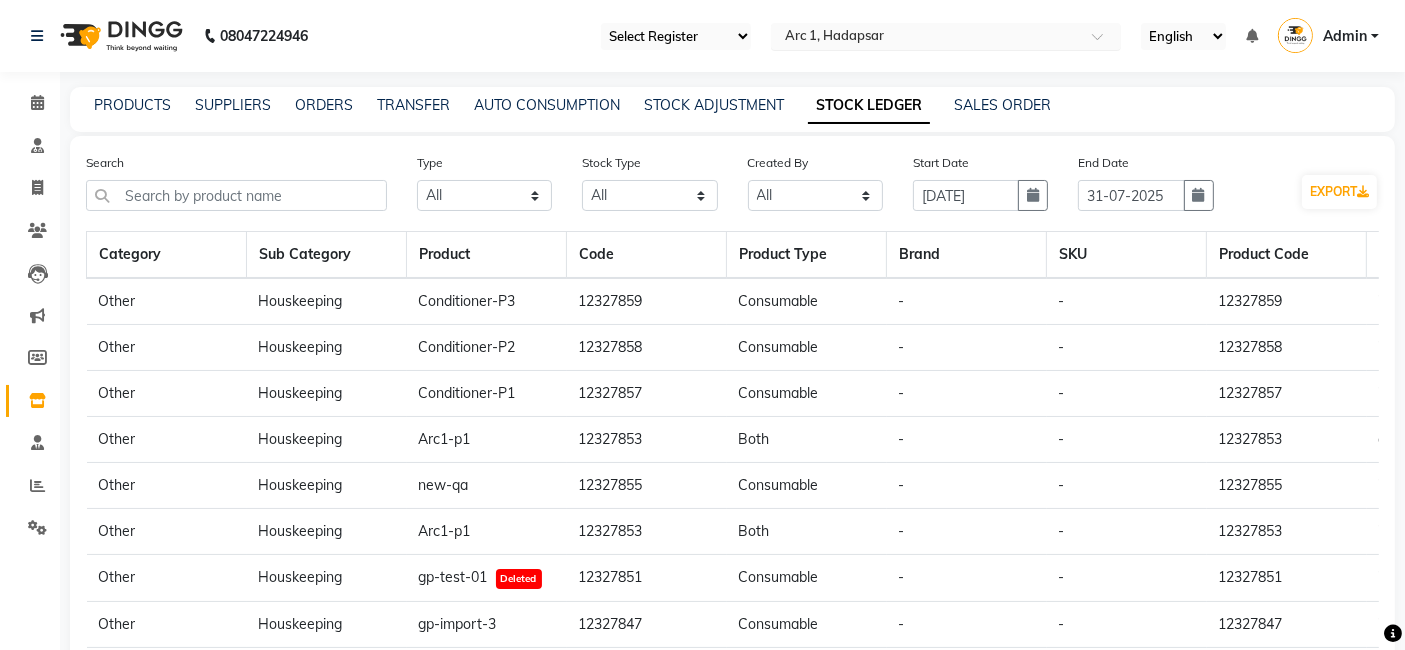 click at bounding box center [926, 38] 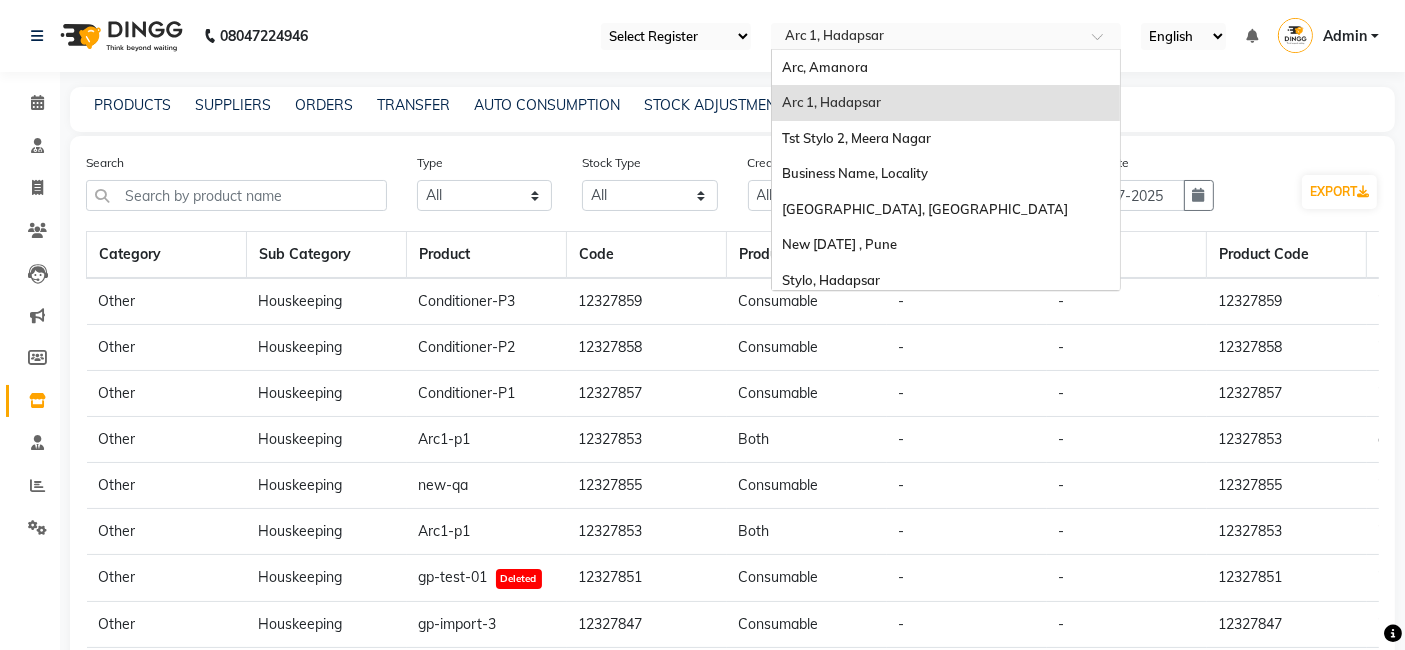 click at bounding box center [926, 38] 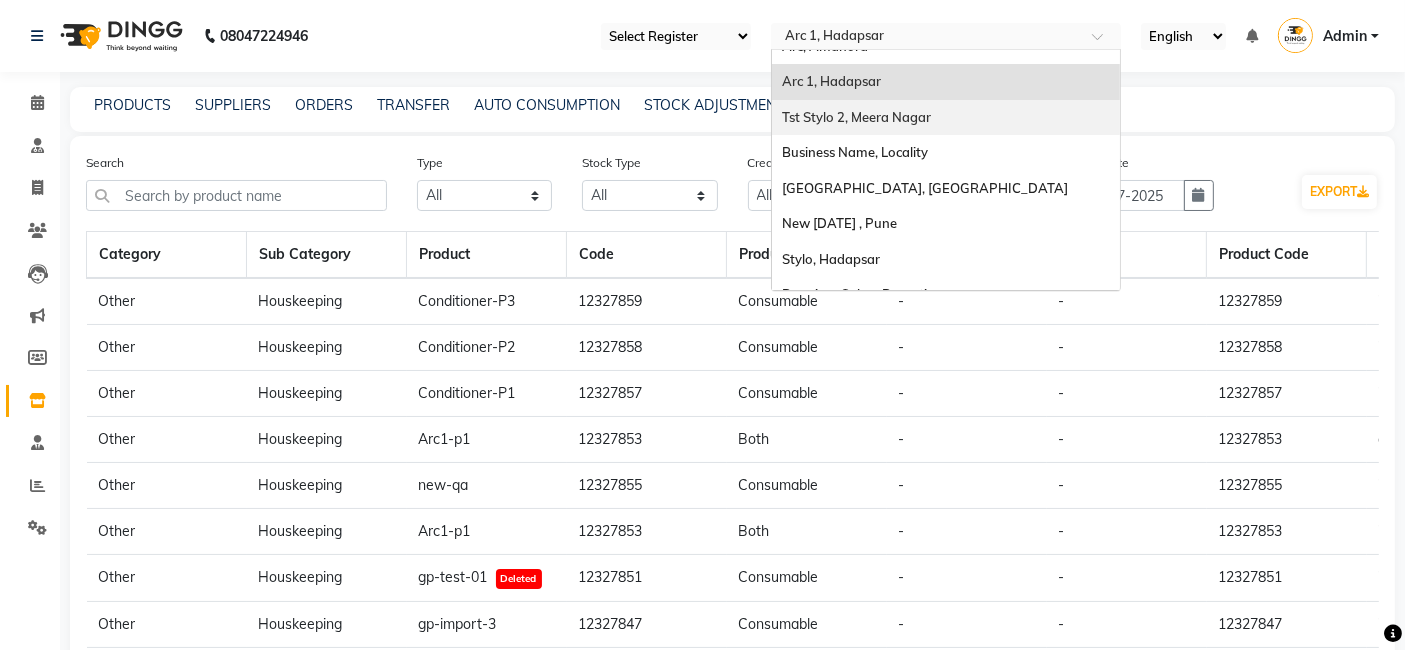 scroll, scrollTop: 43, scrollLeft: 0, axis: vertical 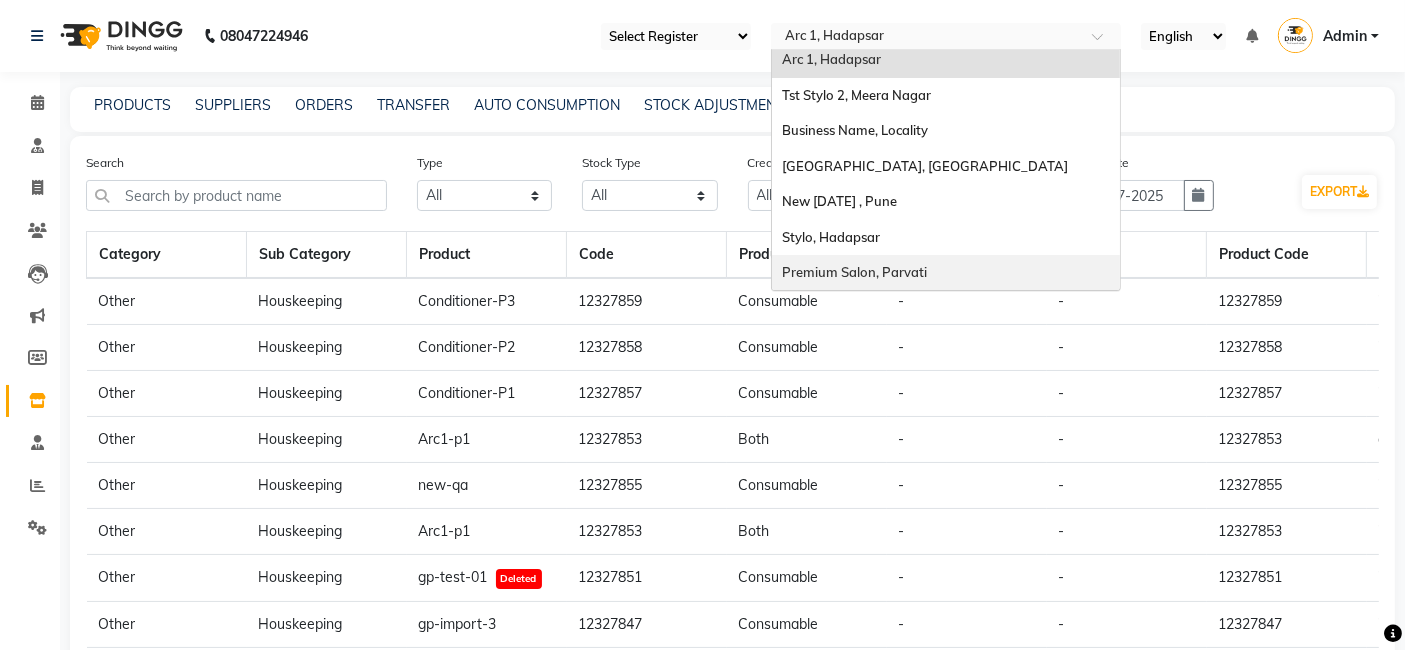 click on "Premium Salon, Parvati" at bounding box center (946, 273) 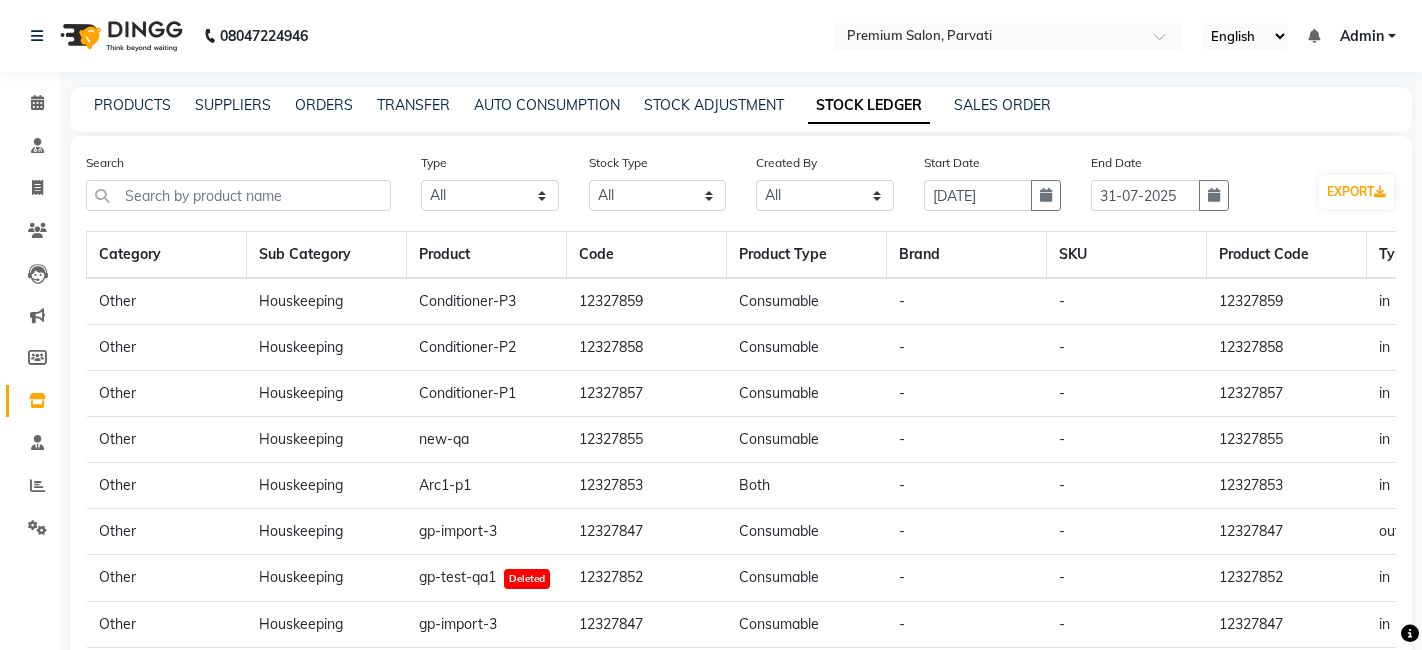 select on "all" 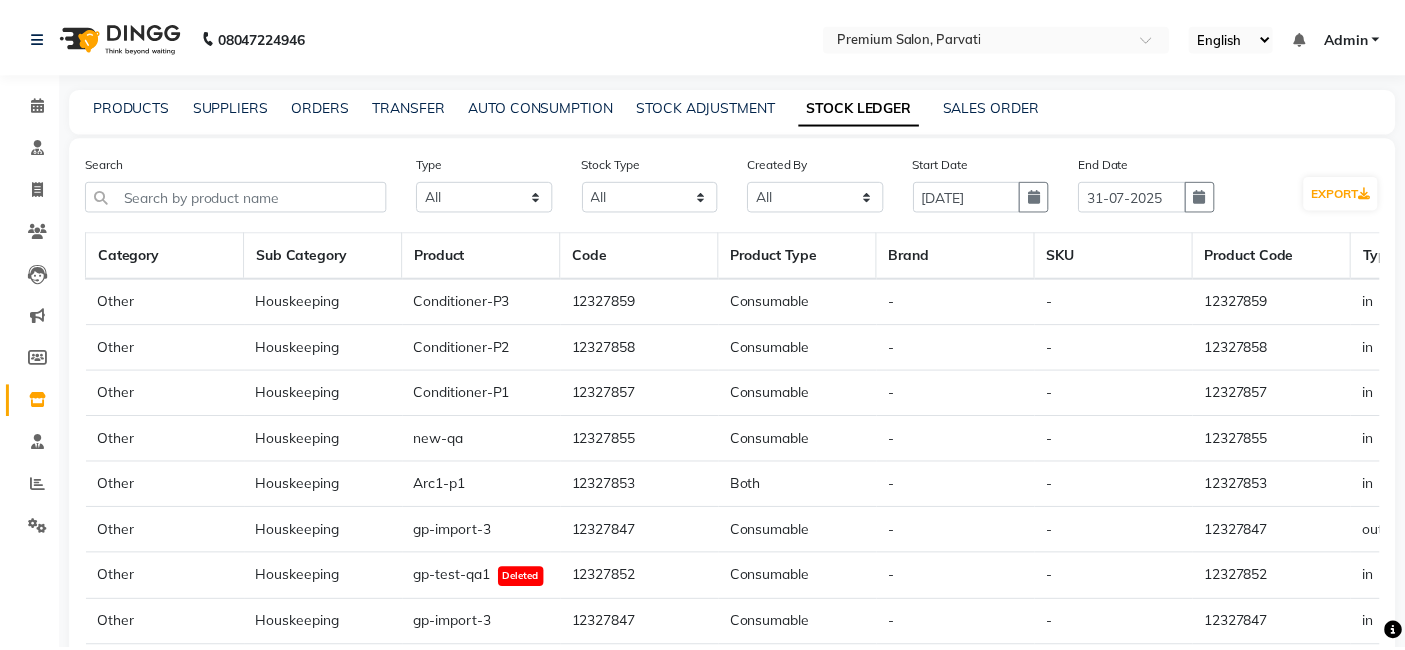 scroll, scrollTop: 0, scrollLeft: 0, axis: both 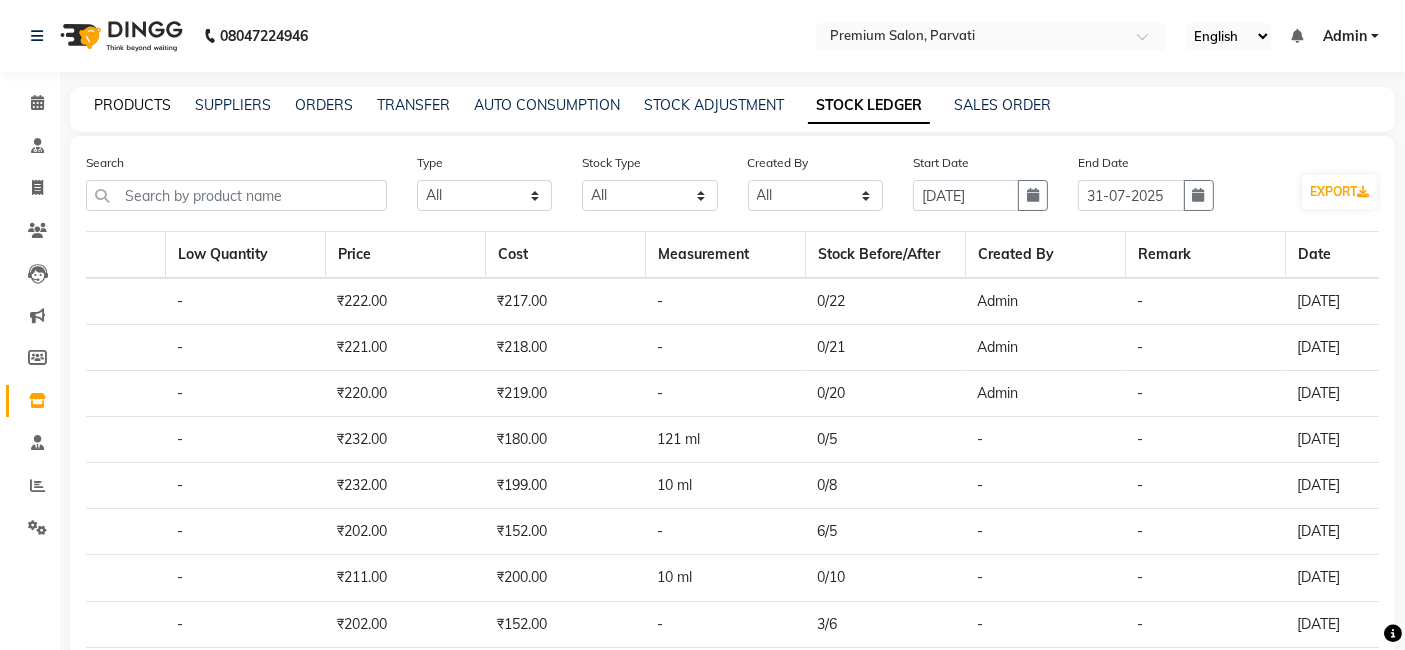 click on "PRODUCTS" 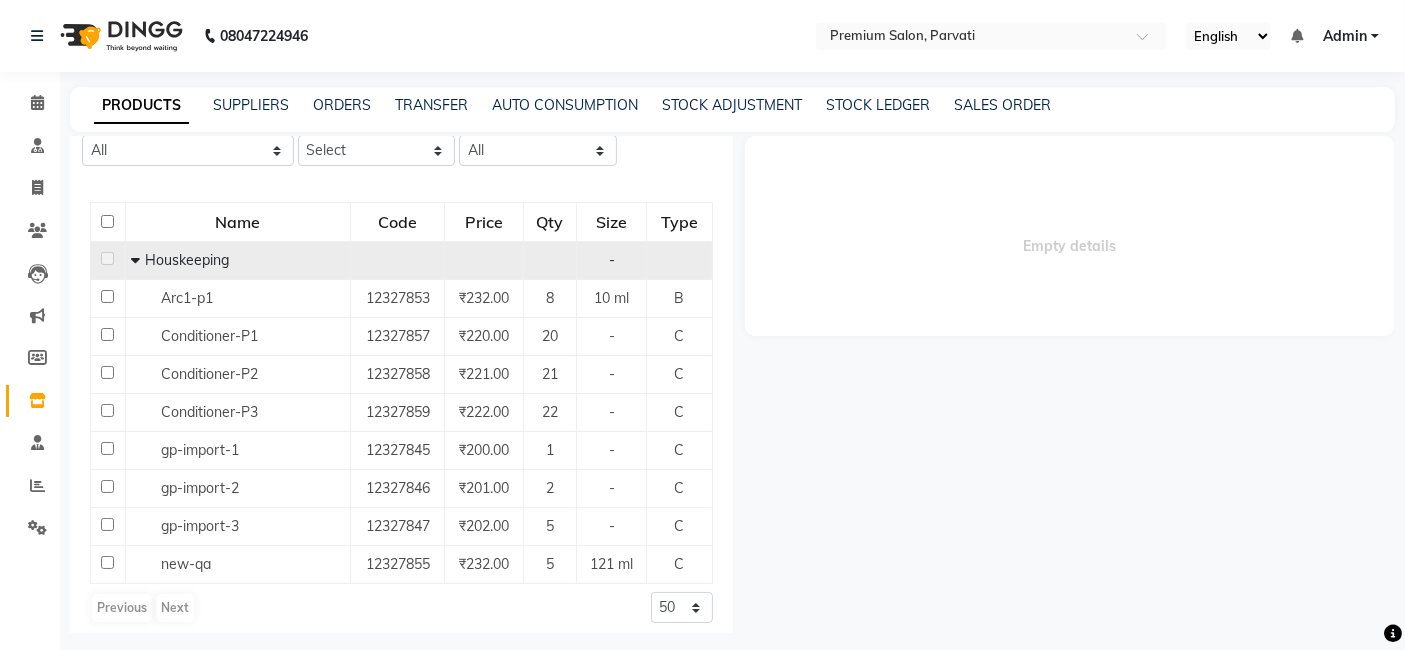 scroll, scrollTop: 153, scrollLeft: 0, axis: vertical 